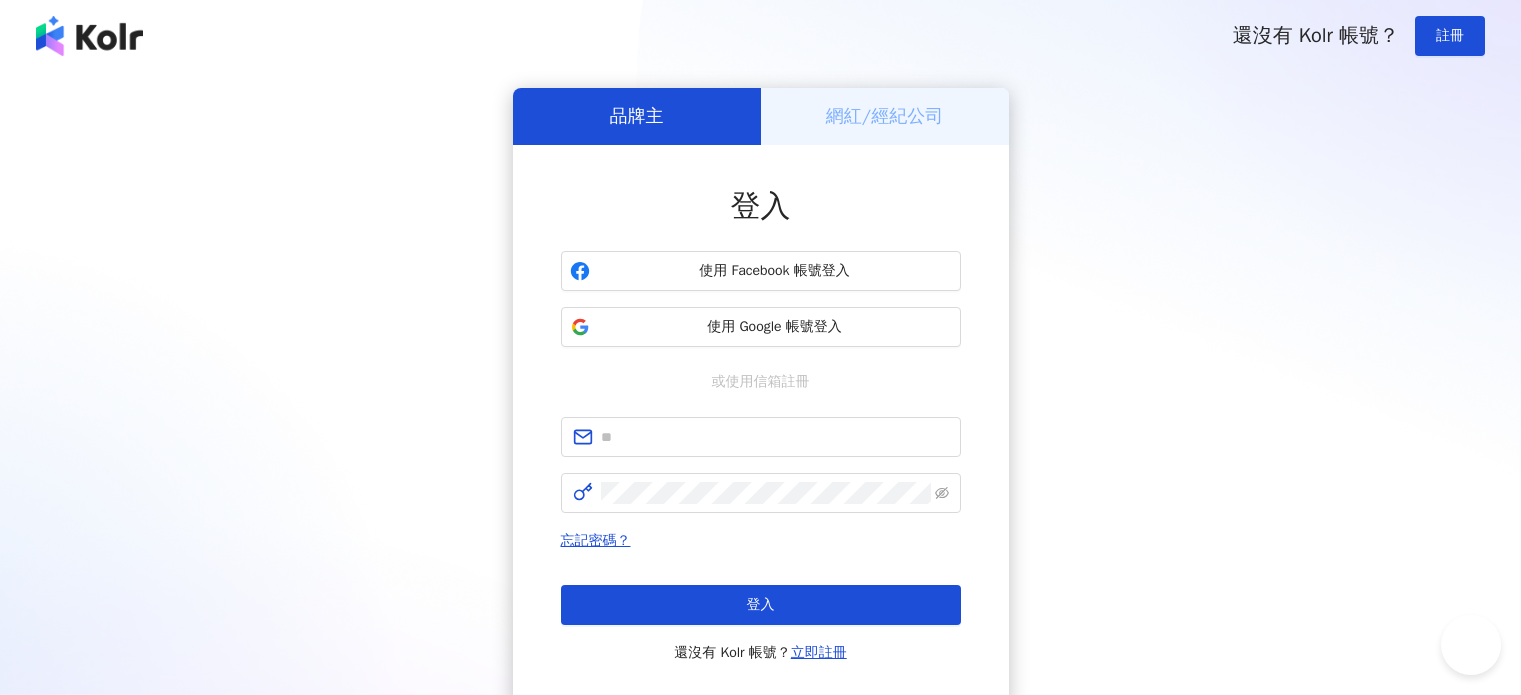scroll, scrollTop: 0, scrollLeft: 0, axis: both 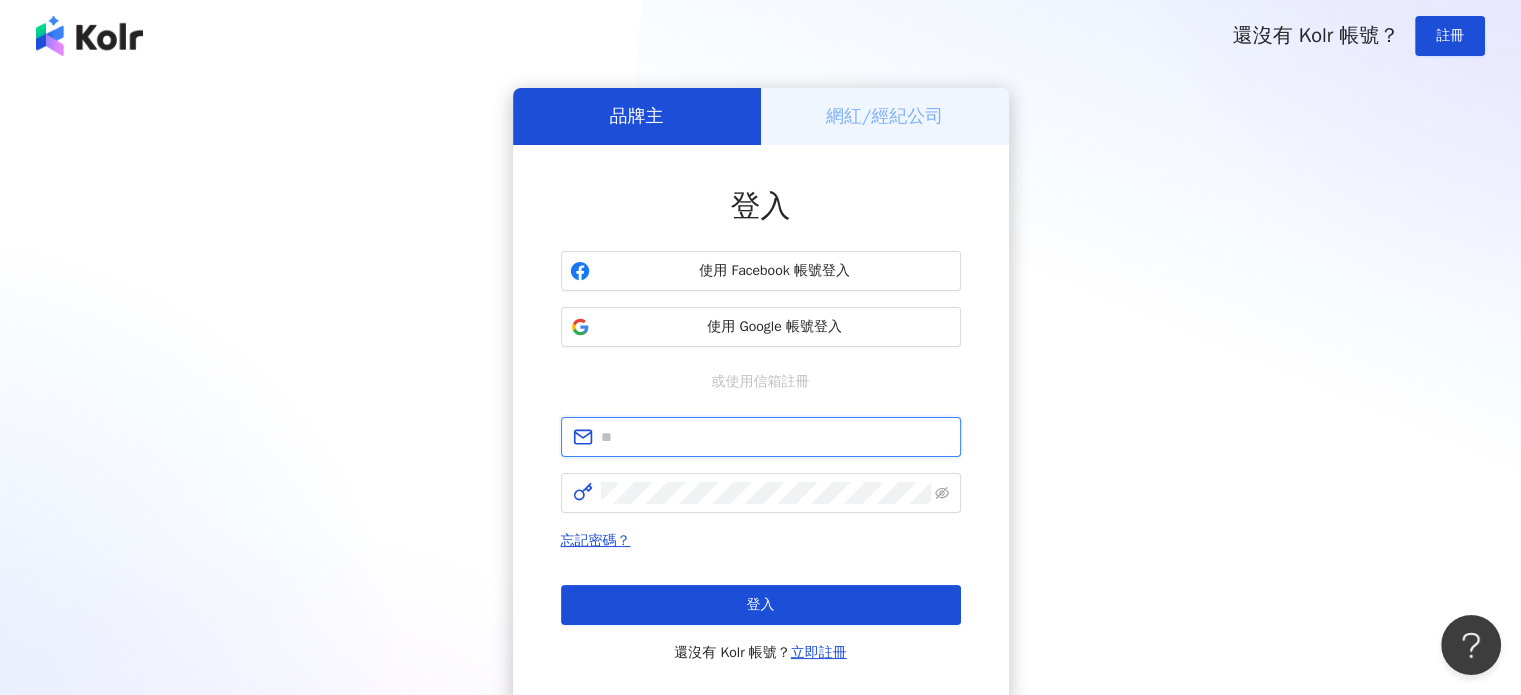 click at bounding box center [775, 437] 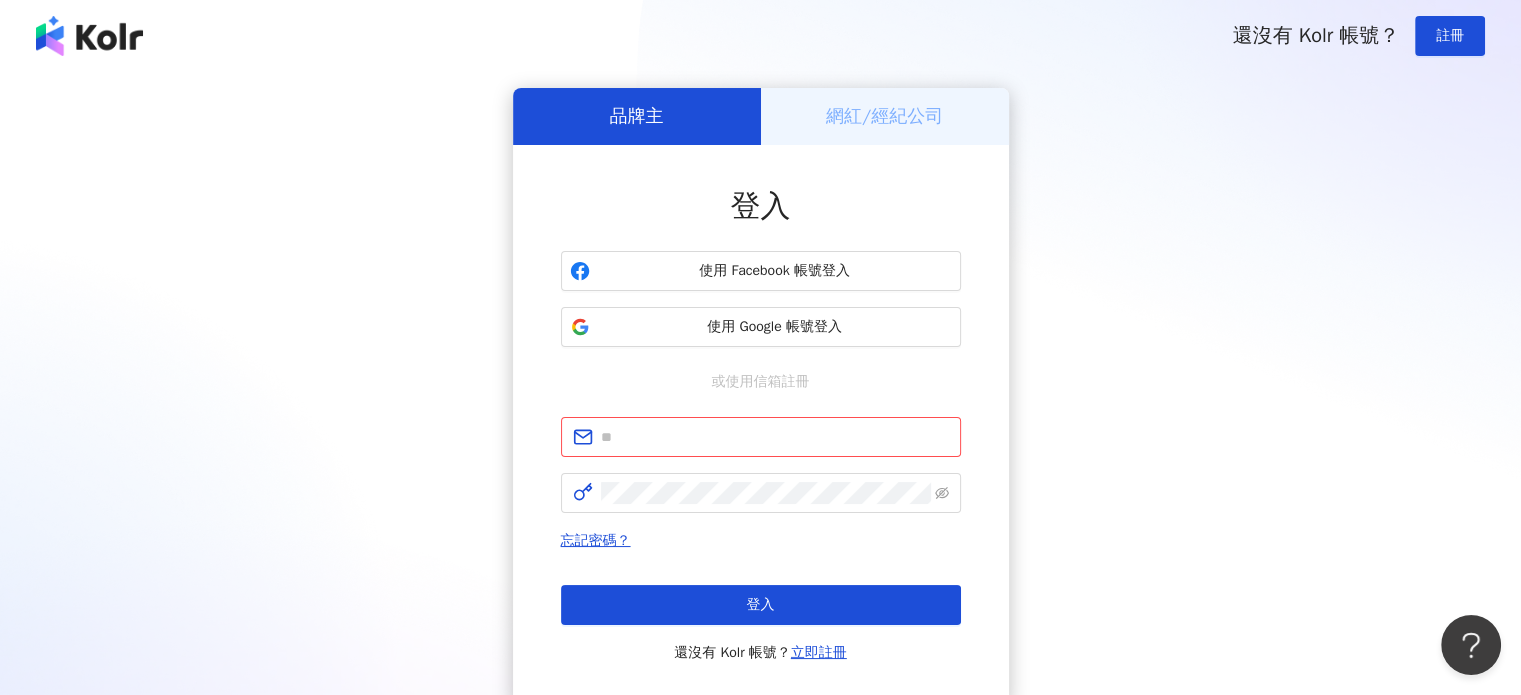click on "登入 使用 Facebook 帳號登入 使用 Google 帳號登入 或使用信箱註冊 請填寫信箱 忘記密碼？ 登入 還沒有 Kolr 帳號？ 立即註冊" at bounding box center (761, 425) 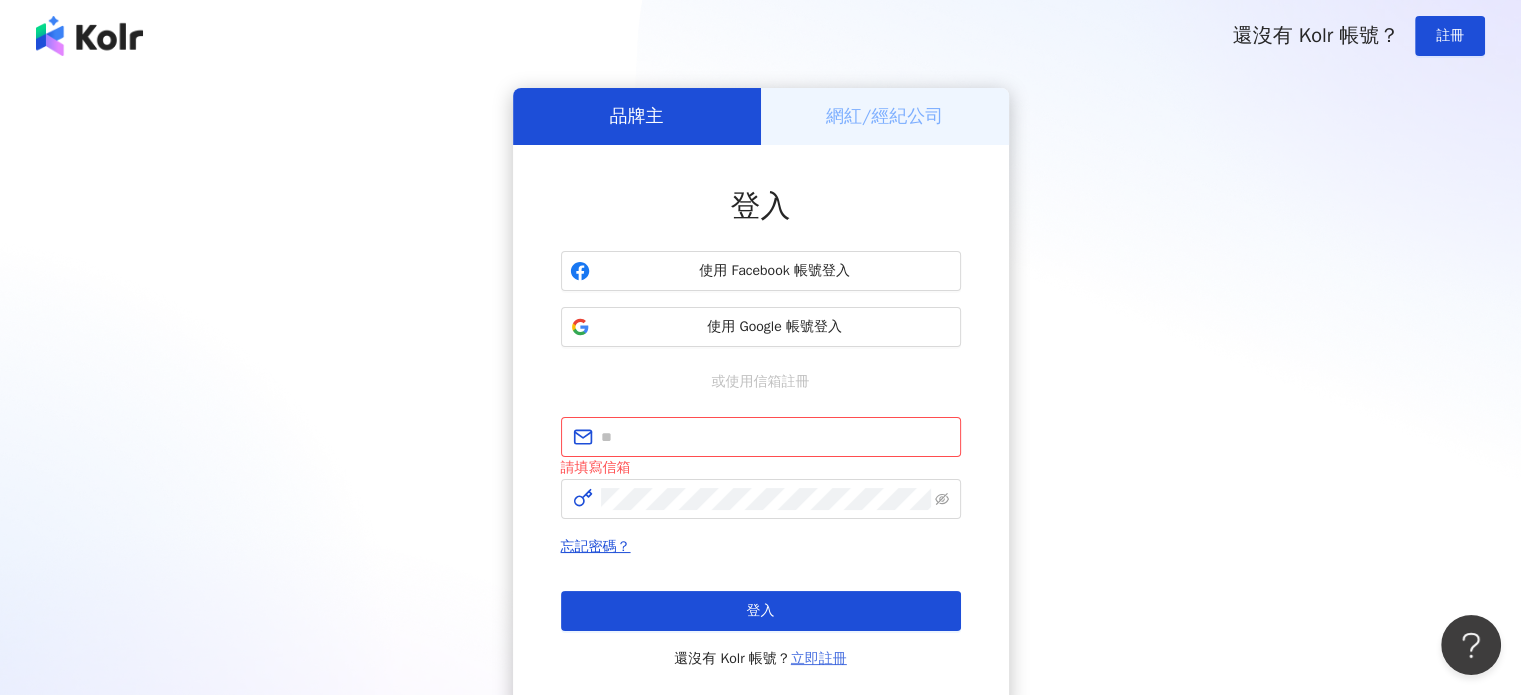 click on "立即註冊" at bounding box center (819, 658) 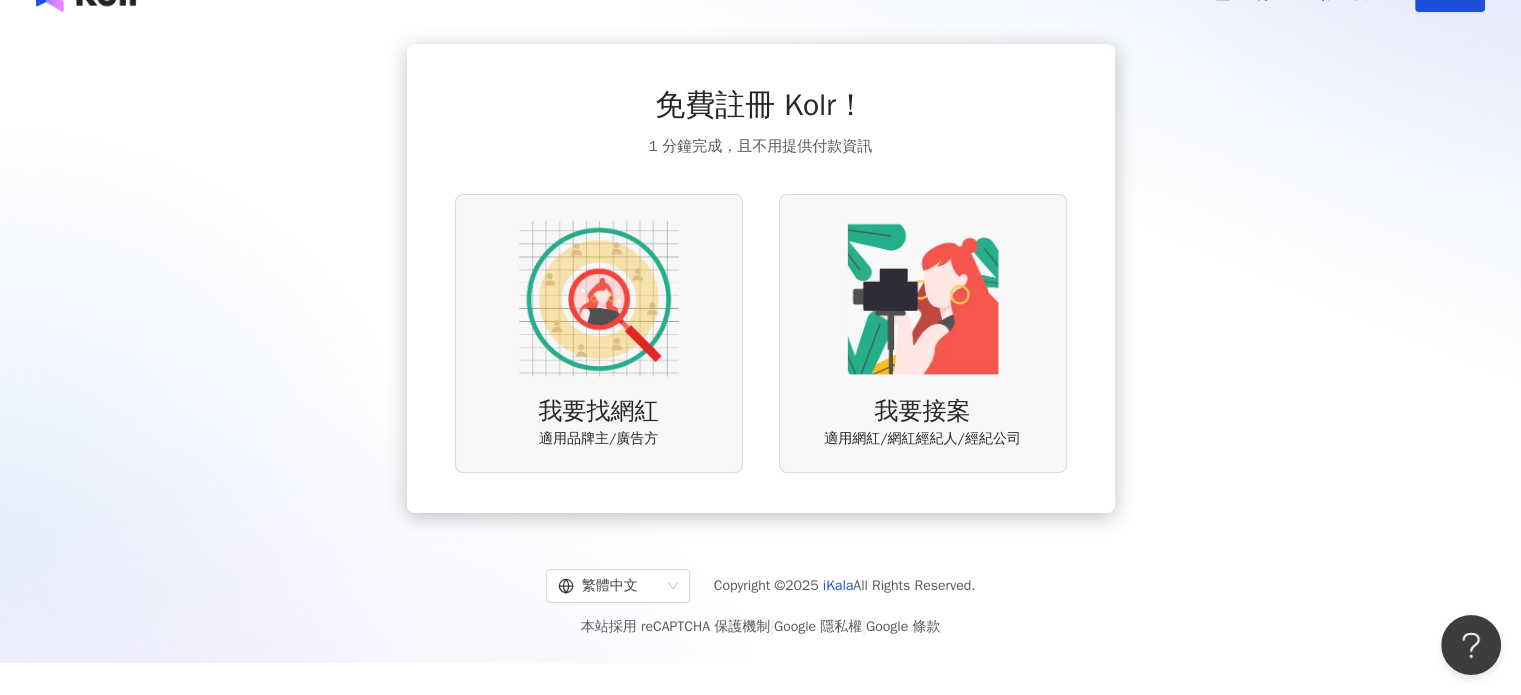 scroll, scrollTop: 48, scrollLeft: 0, axis: vertical 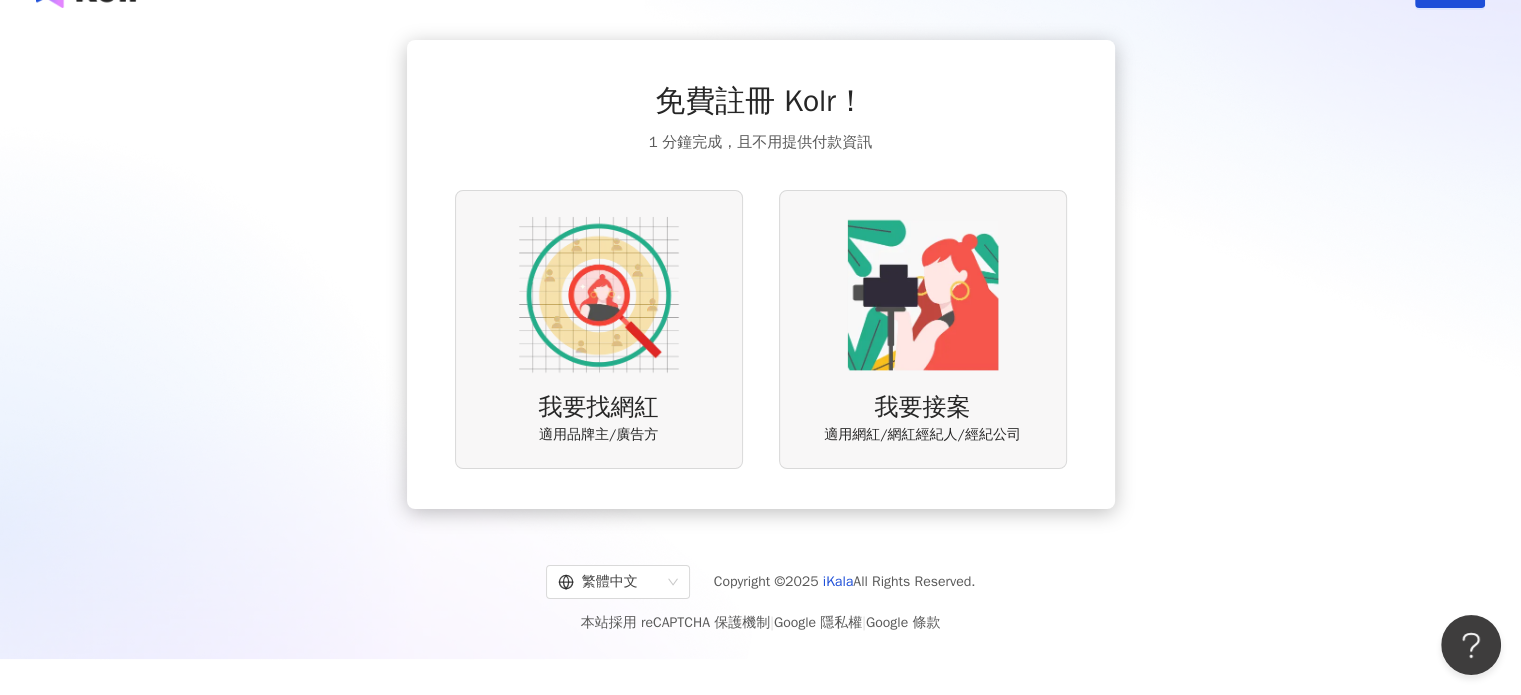 click on "我要找網紅 適用品牌主/廣告方" at bounding box center (599, 329) 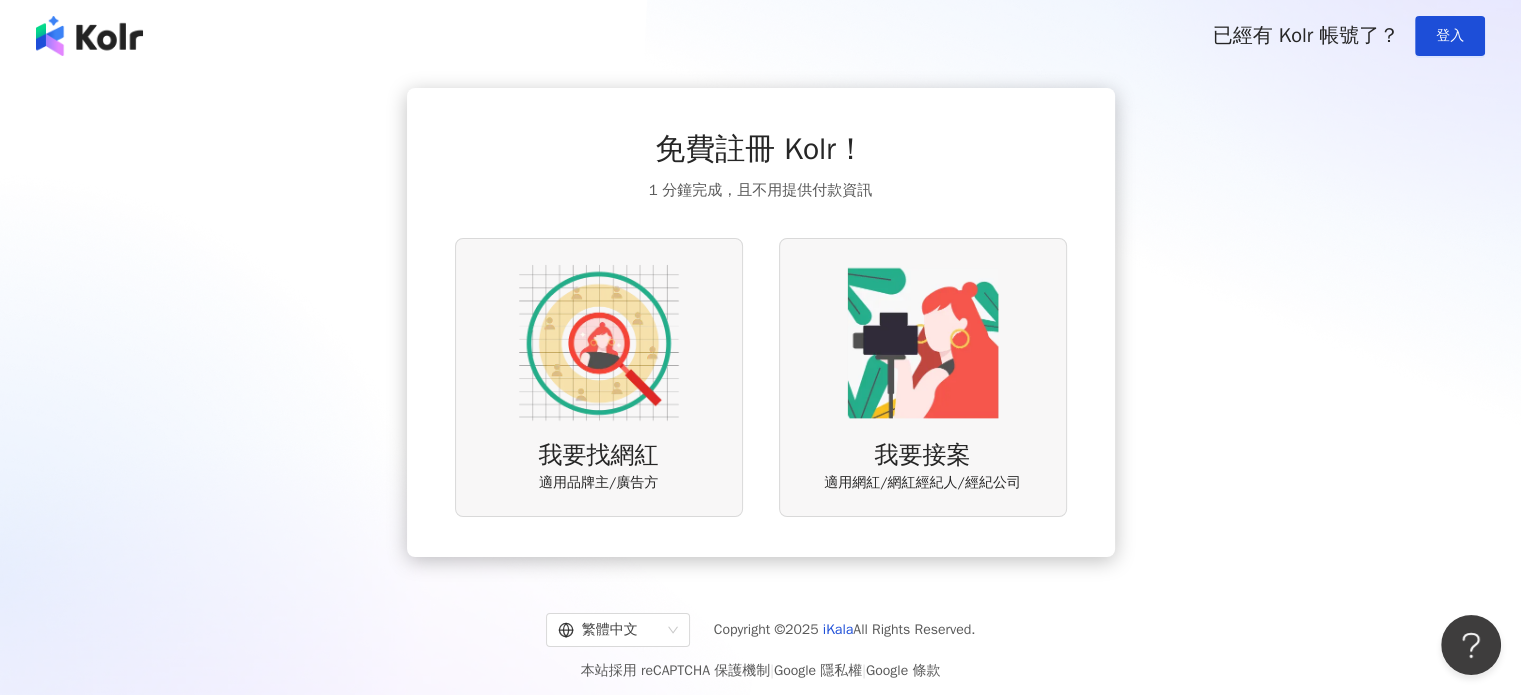 click at bounding box center [923, 343] 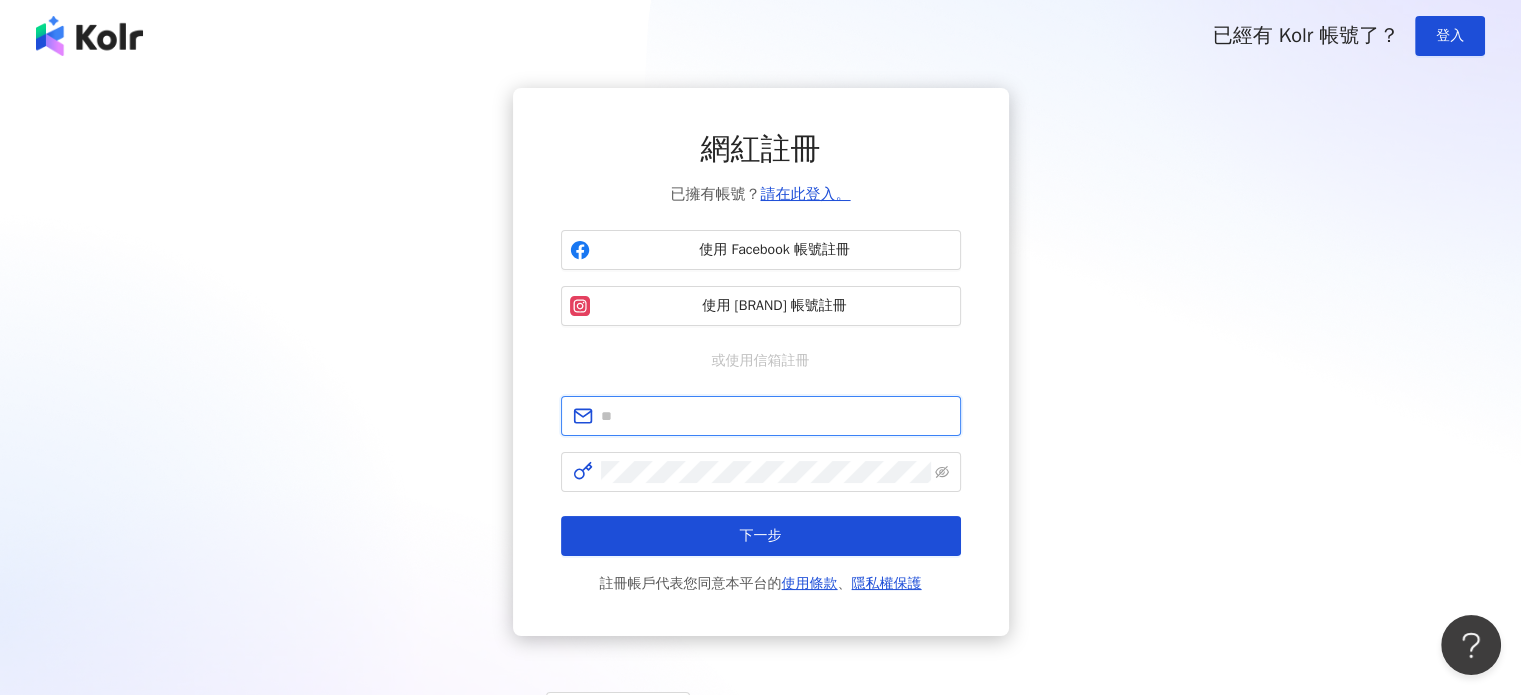 click at bounding box center [775, 416] 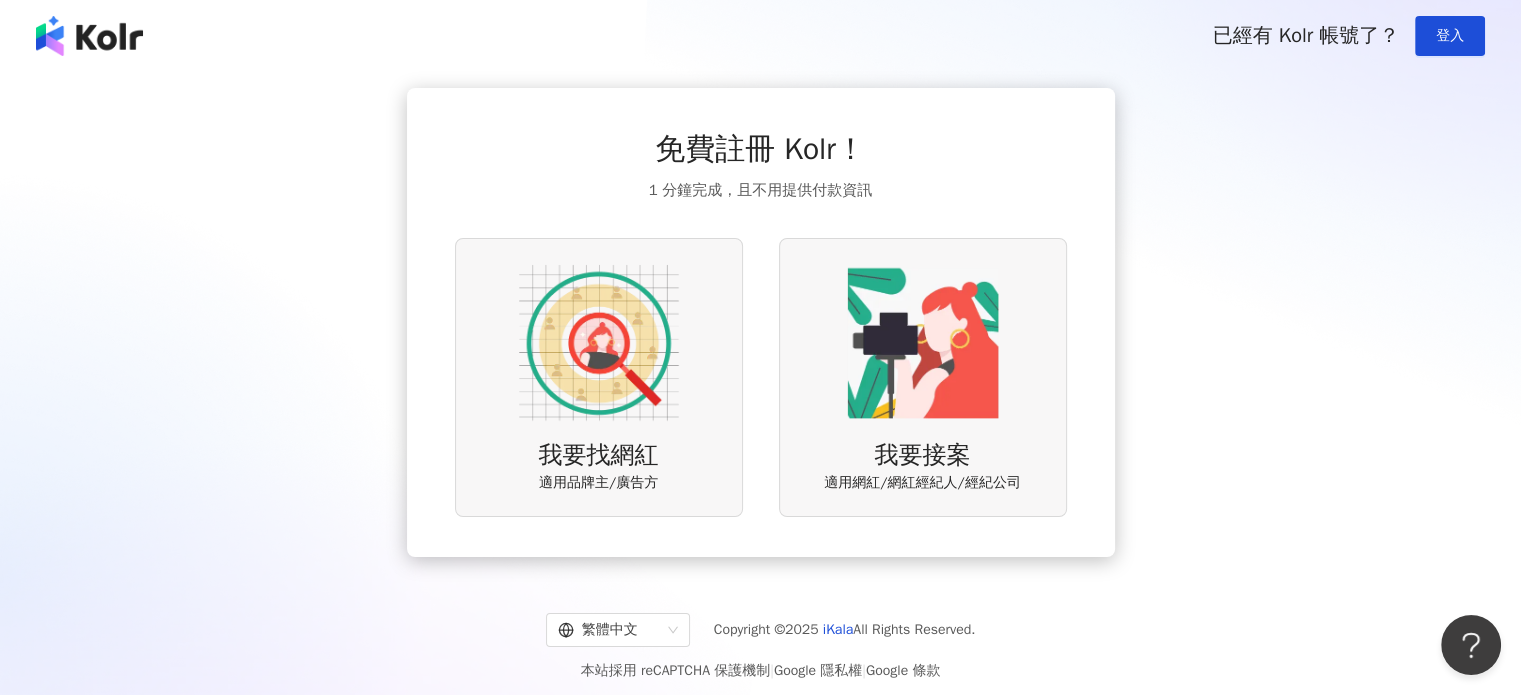 click at bounding box center [599, 343] 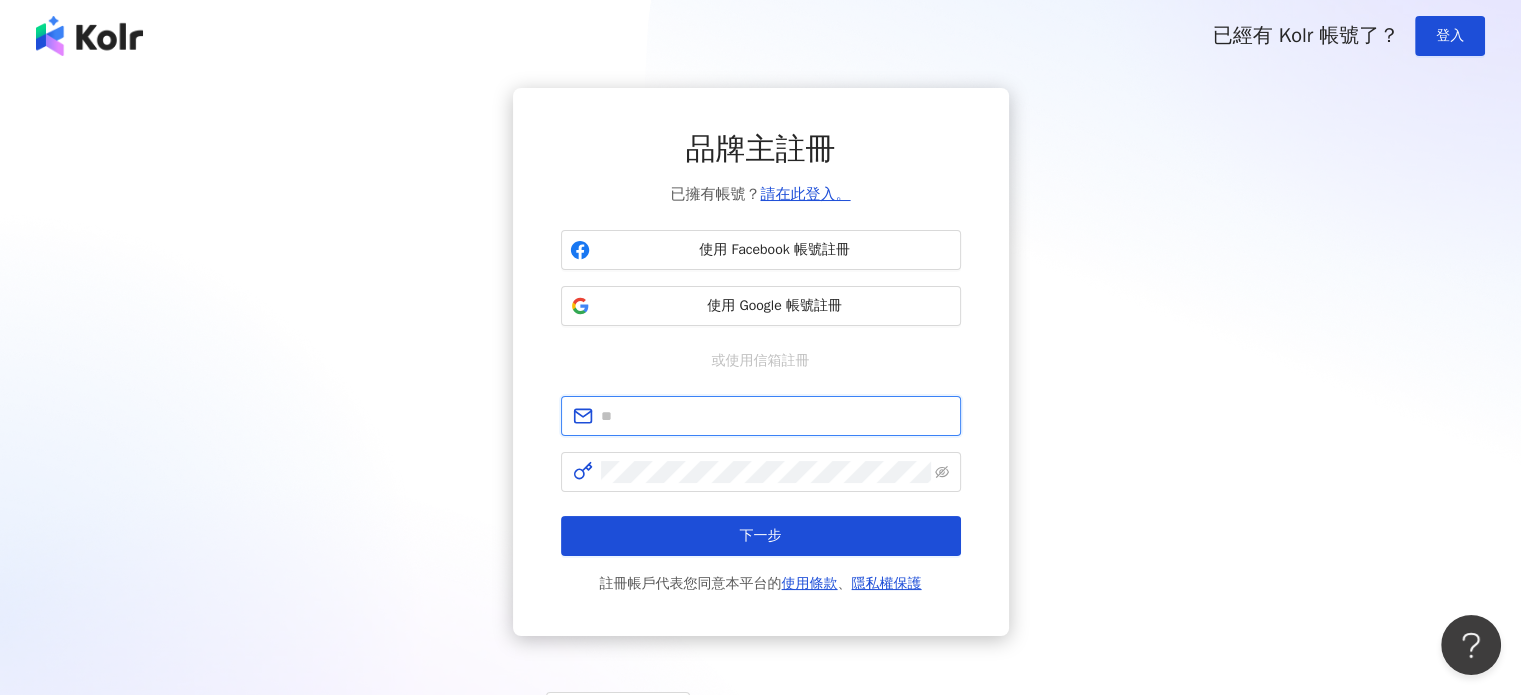 click at bounding box center [775, 416] 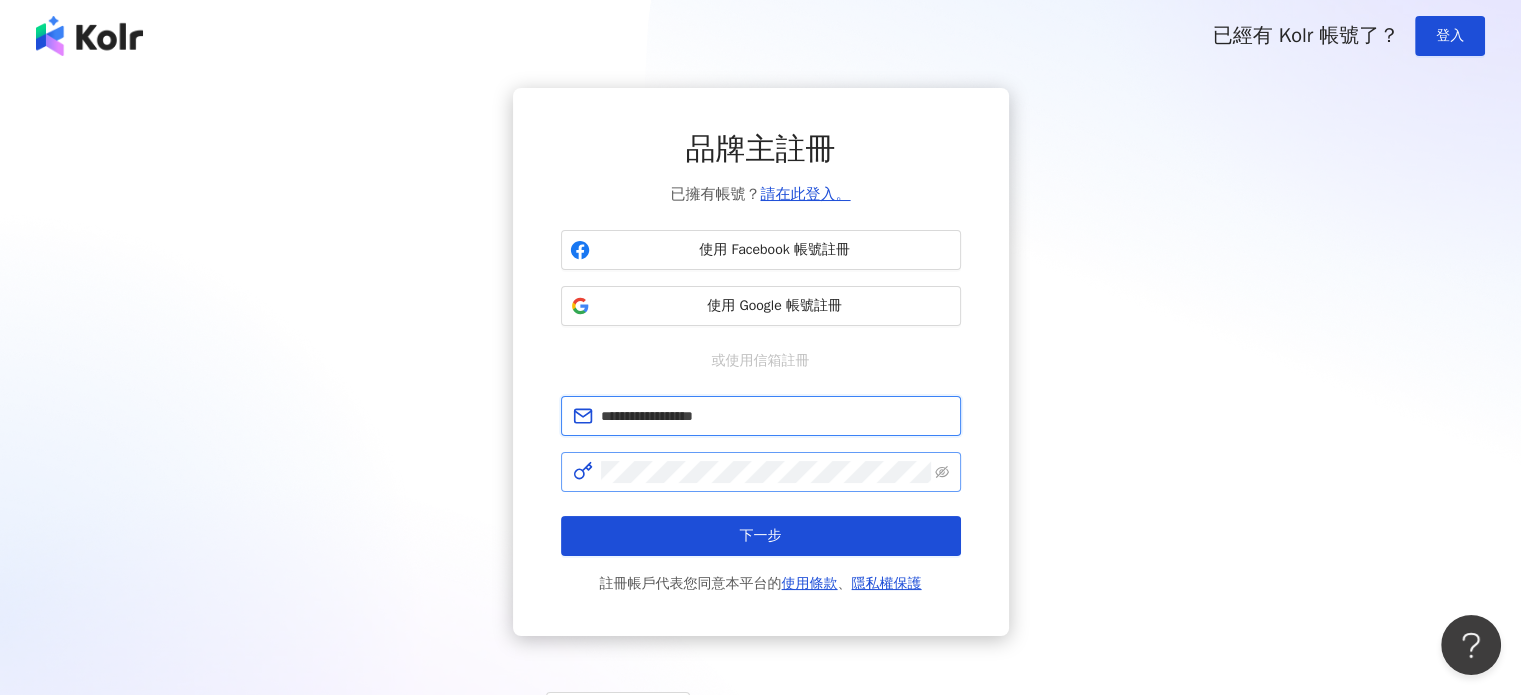 type on "**********" 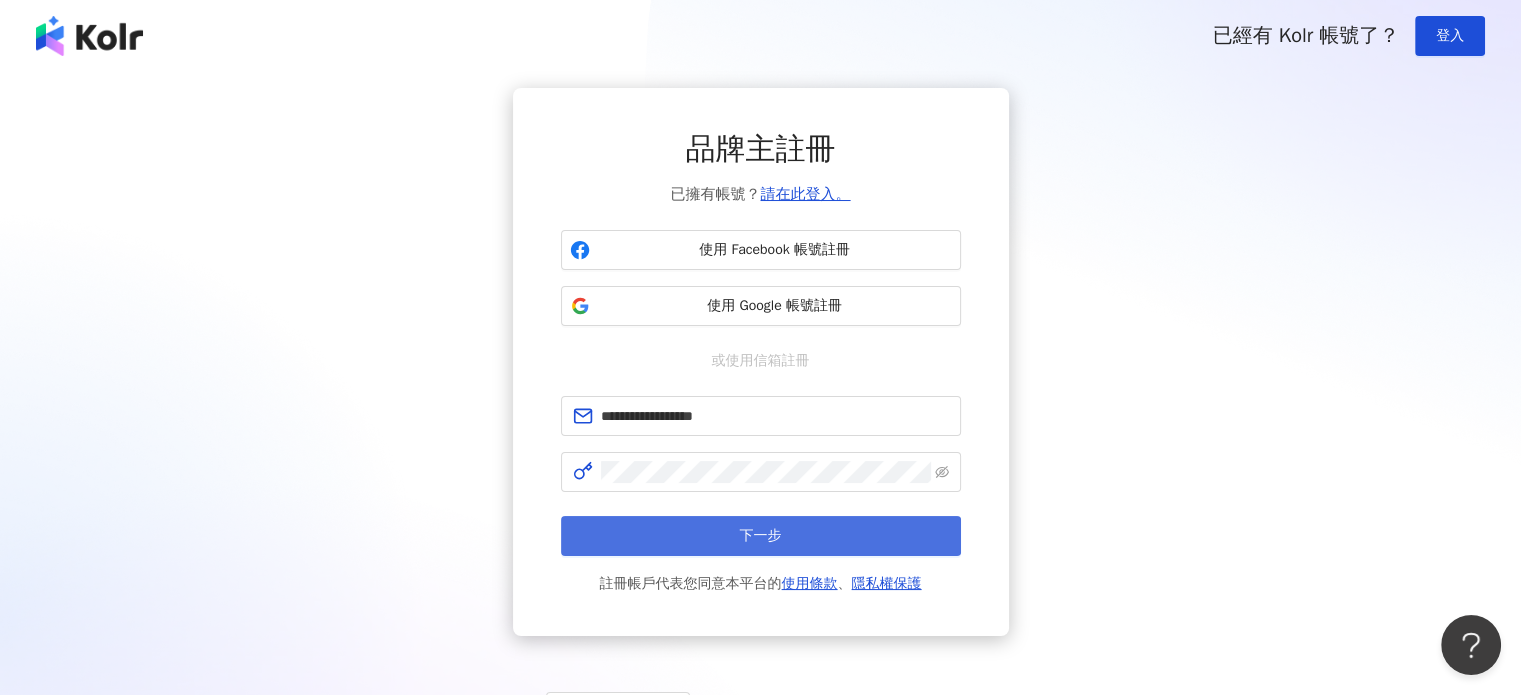 click on "下一步" at bounding box center (761, 536) 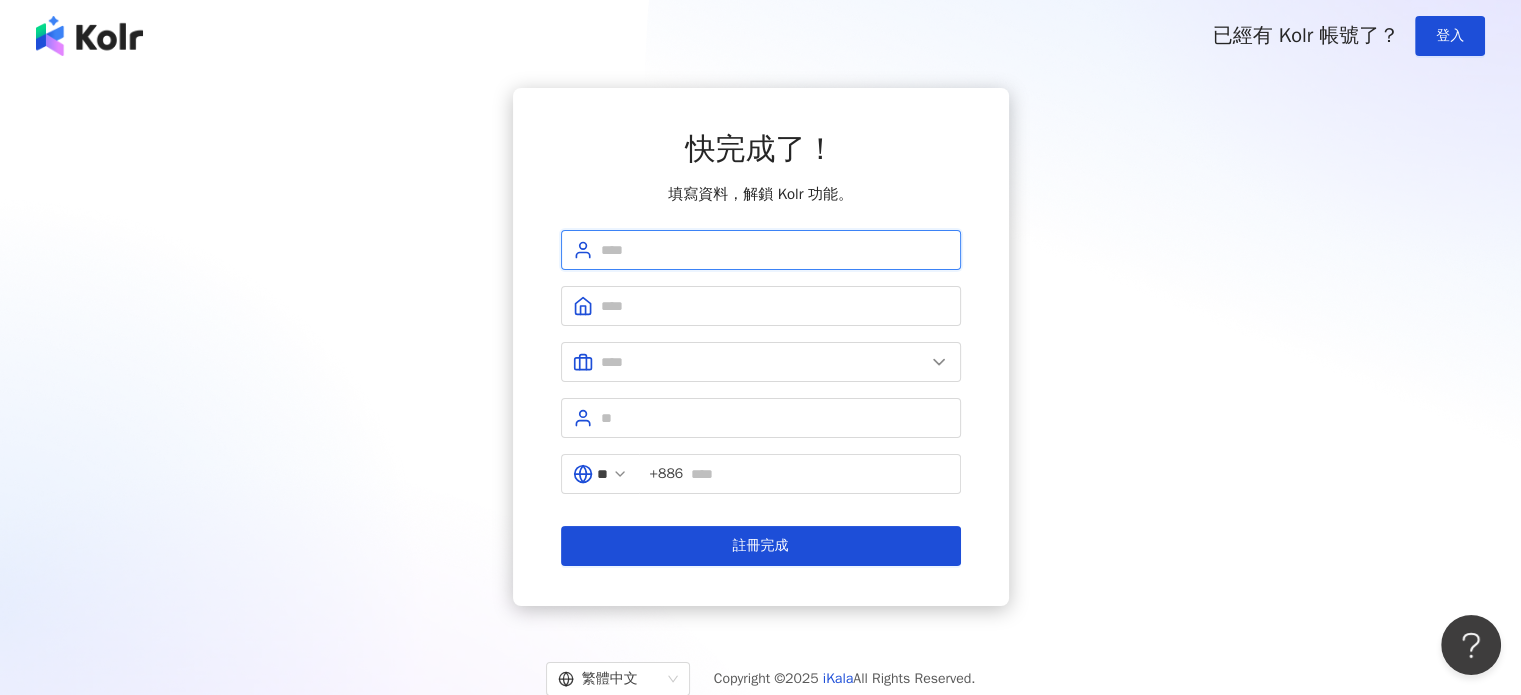 click at bounding box center [775, 250] 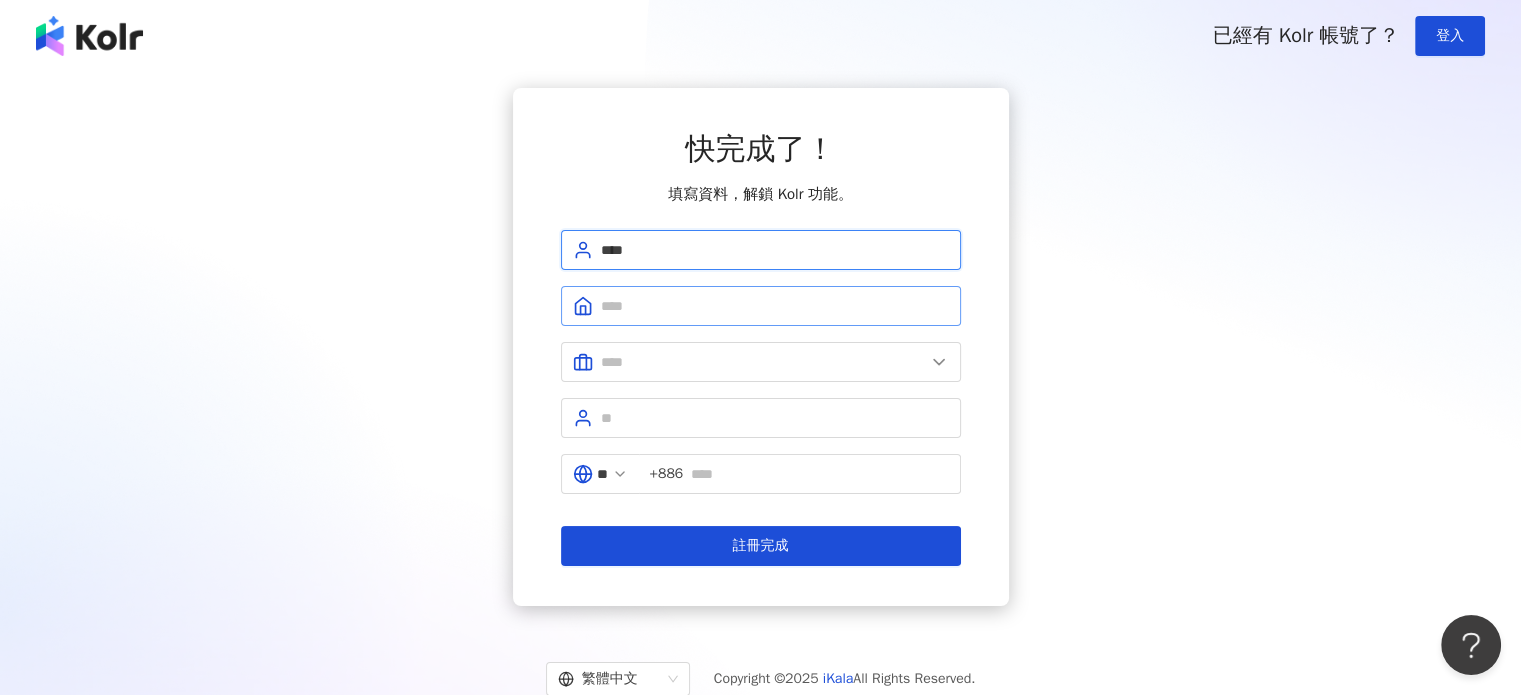 type on "****" 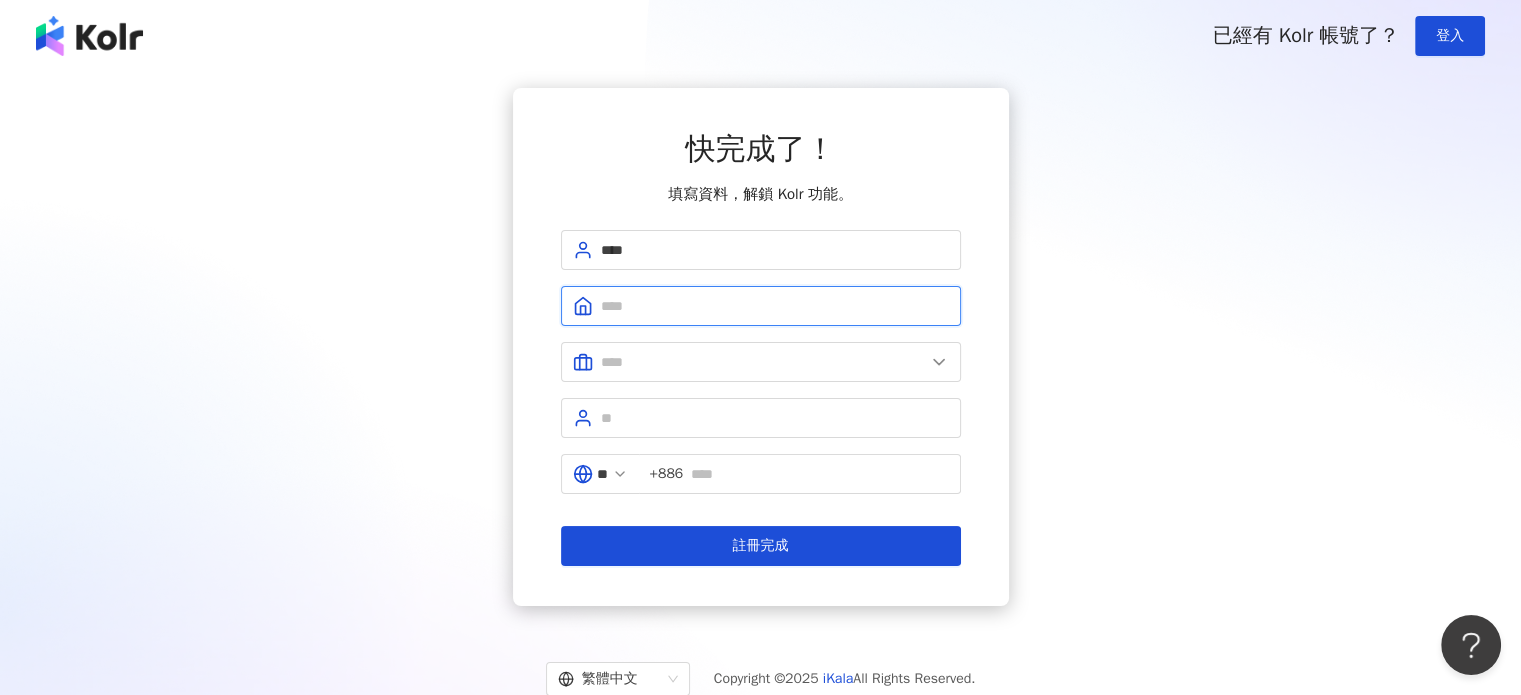 click at bounding box center (775, 306) 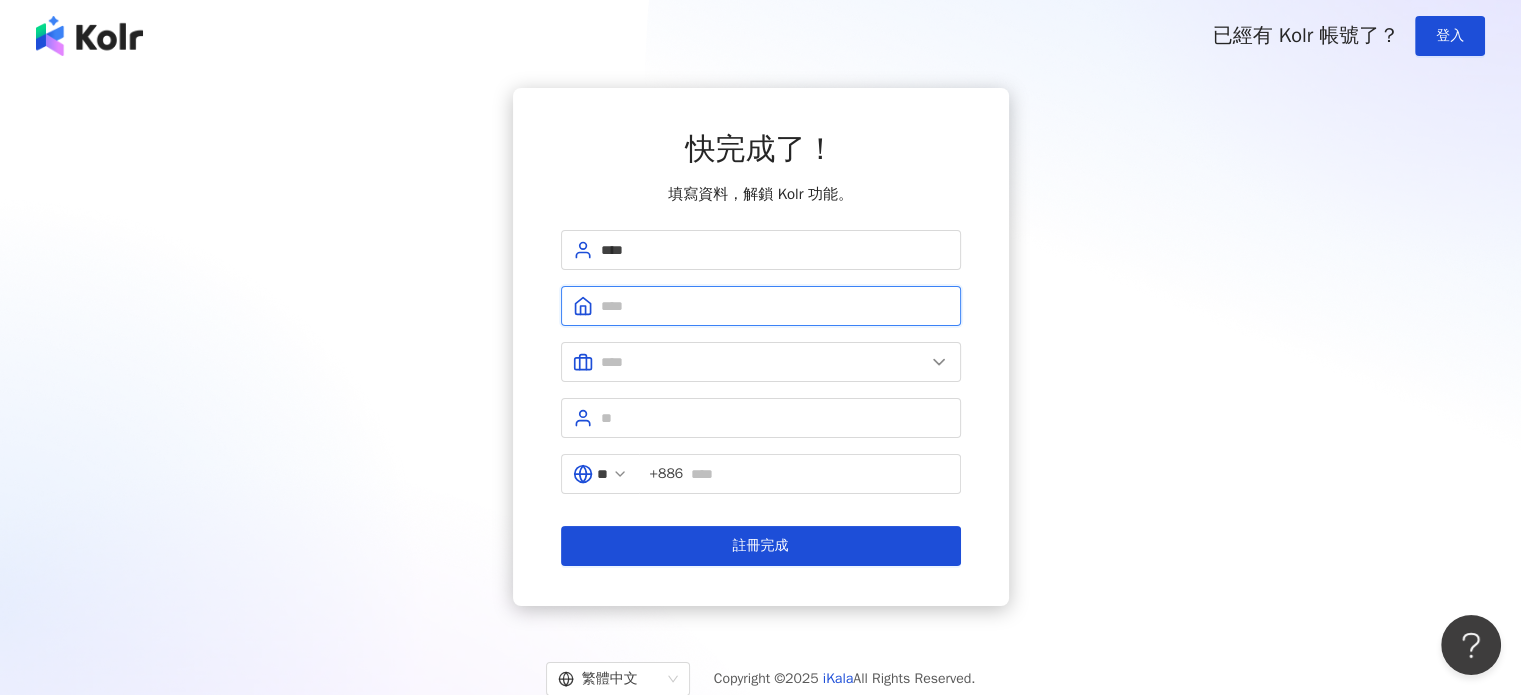 type on "**********" 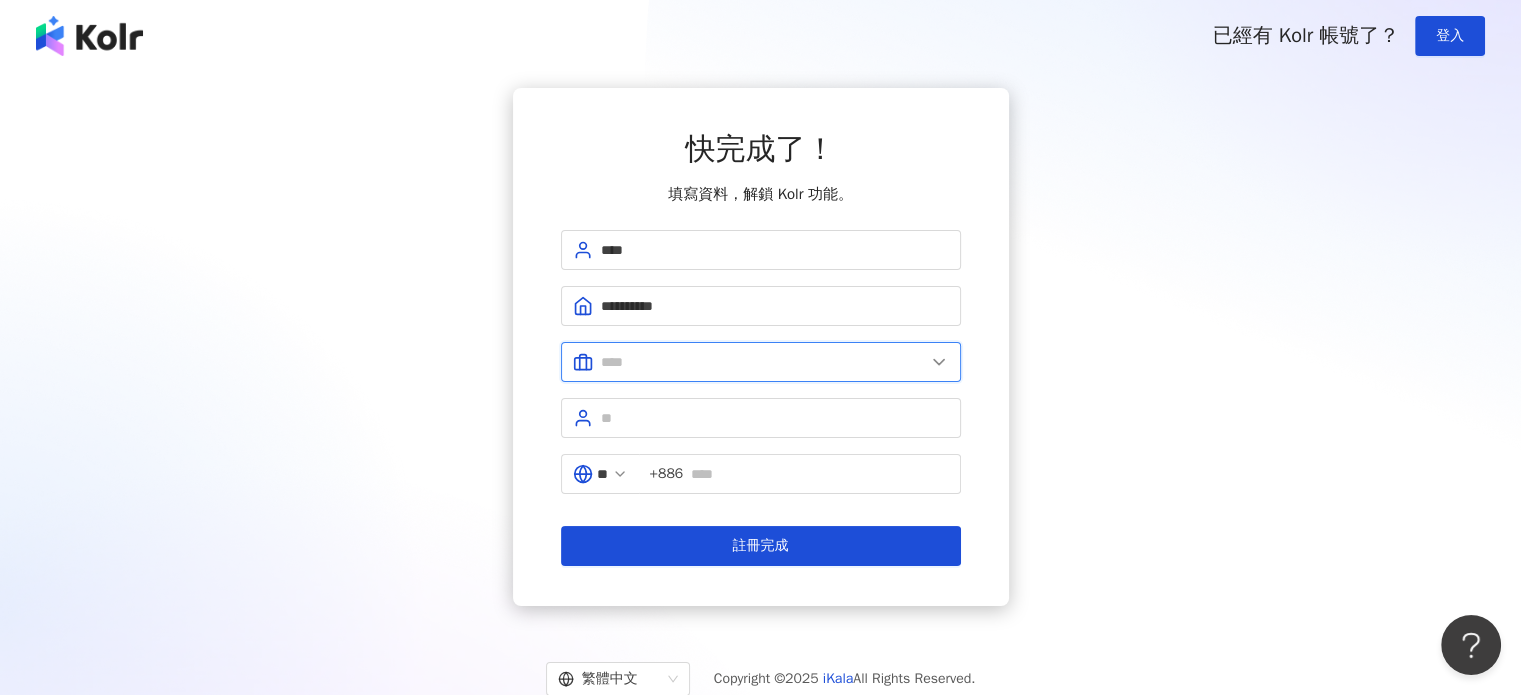 click at bounding box center (763, 362) 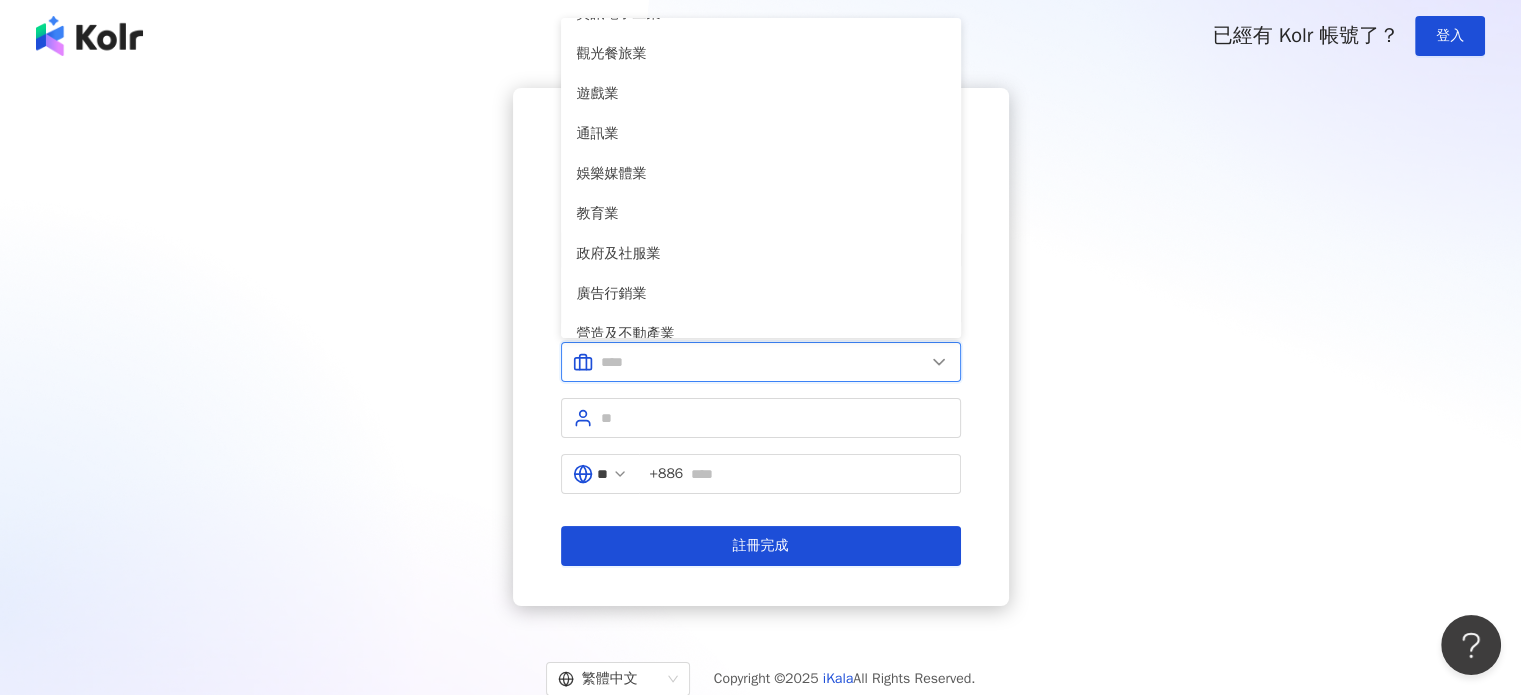 scroll, scrollTop: 268, scrollLeft: 0, axis: vertical 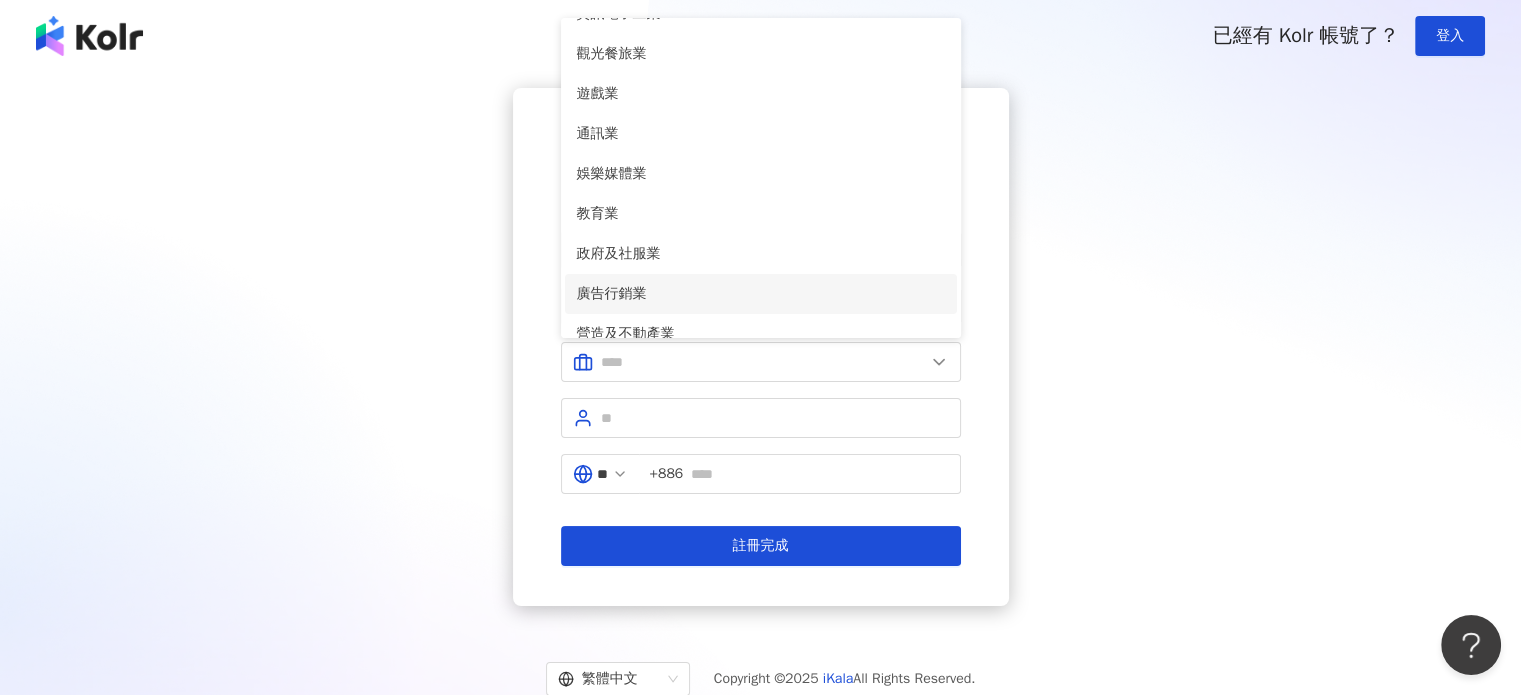 click on "廣告行銷業" at bounding box center [761, 294] 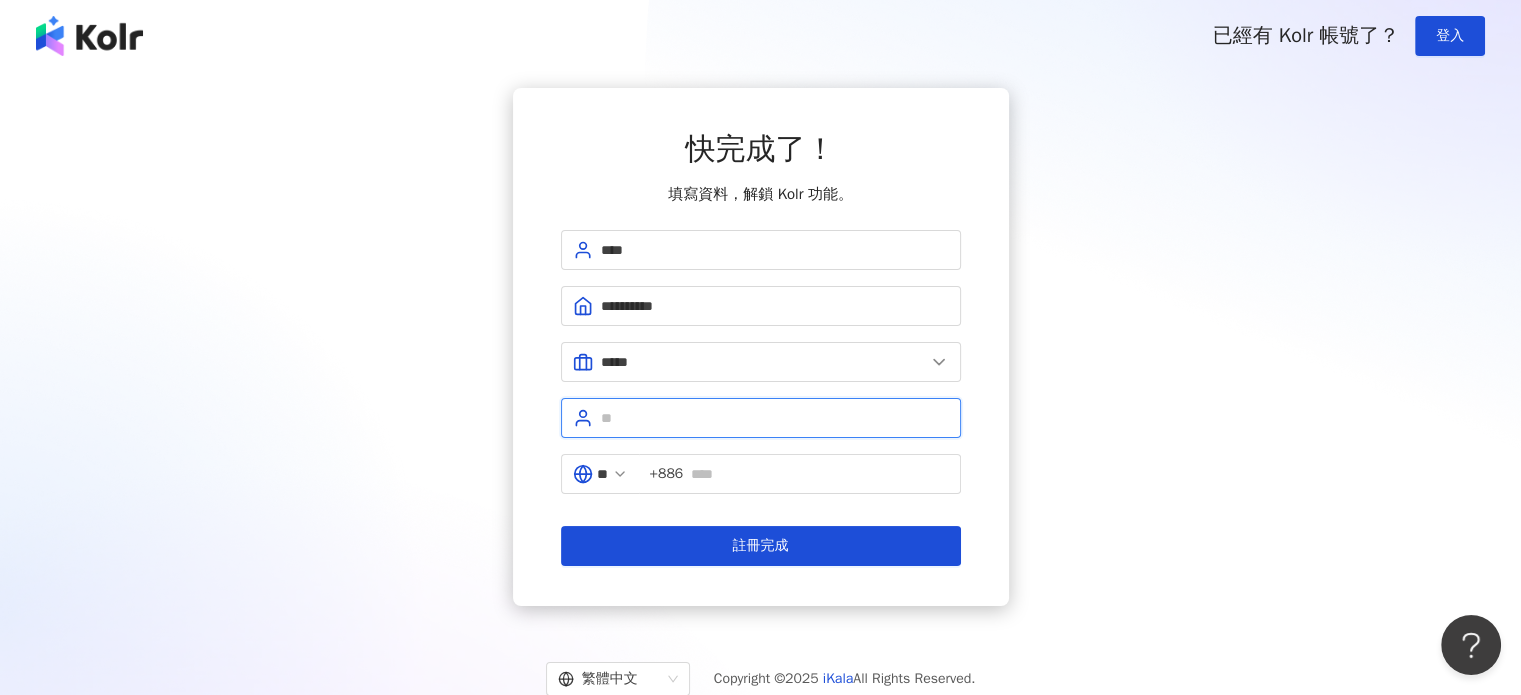 click at bounding box center (775, 418) 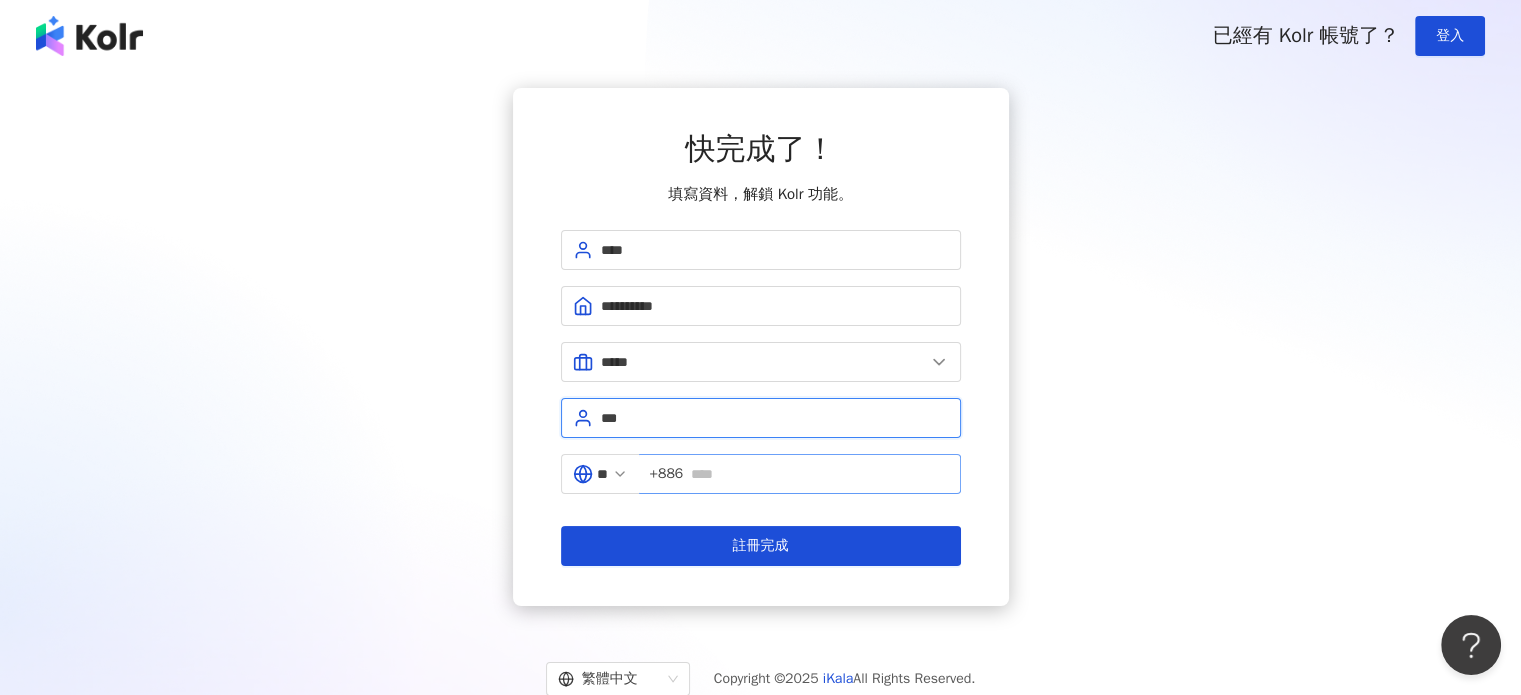 type on "***" 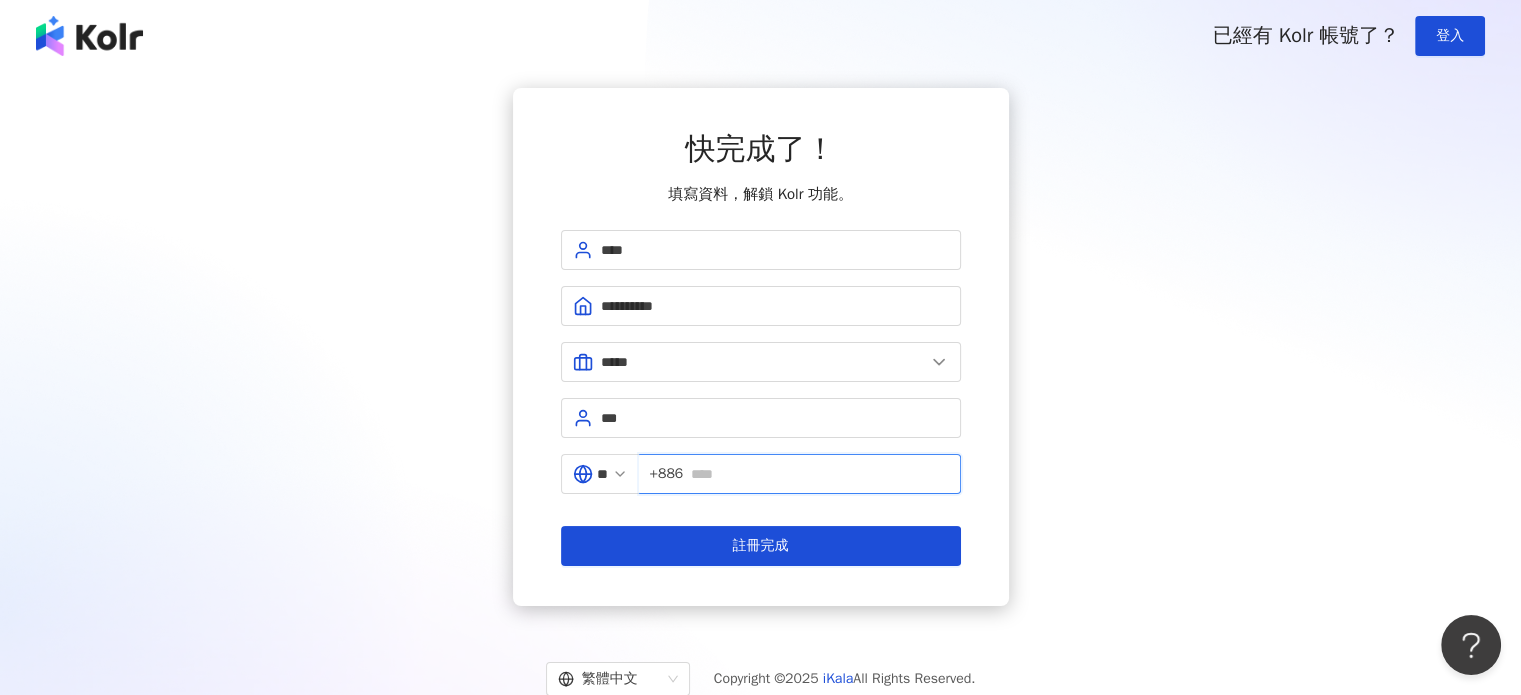 click at bounding box center (819, 474) 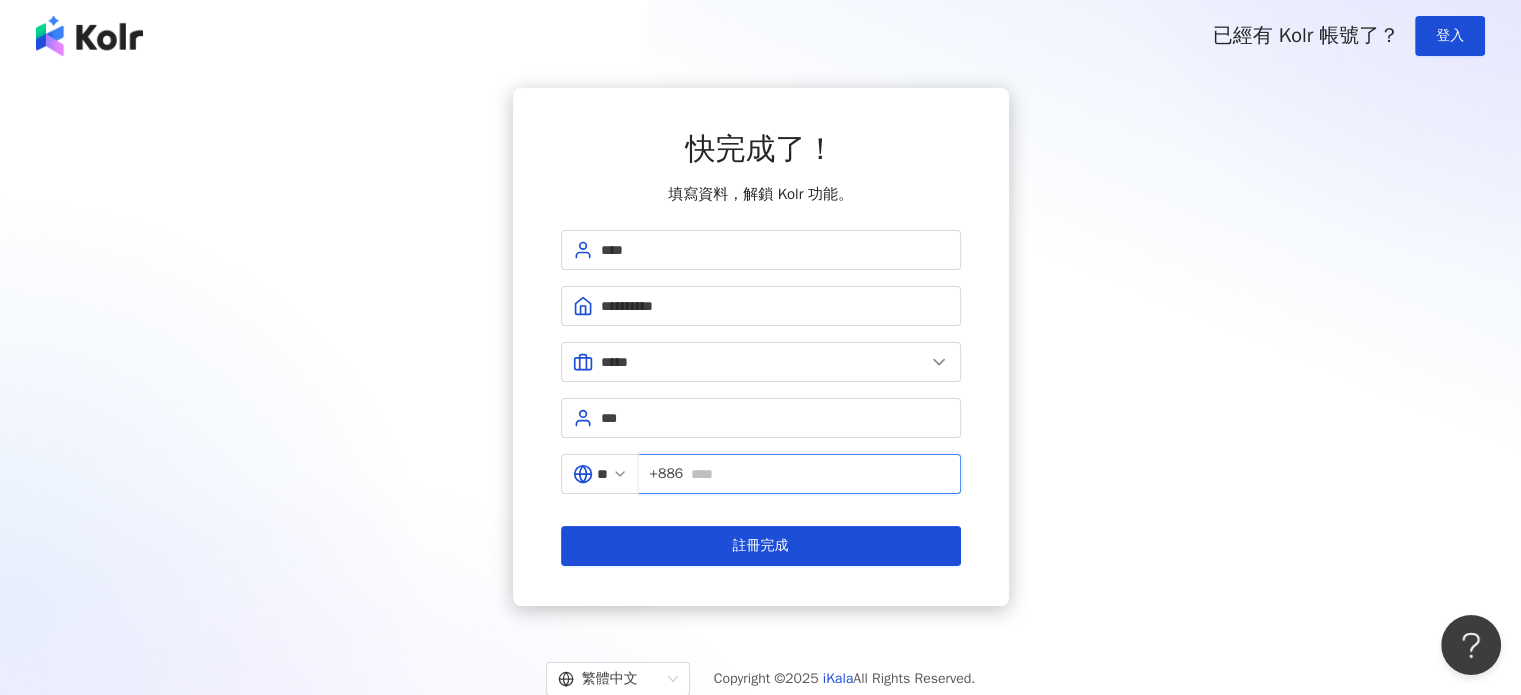 type on "*" 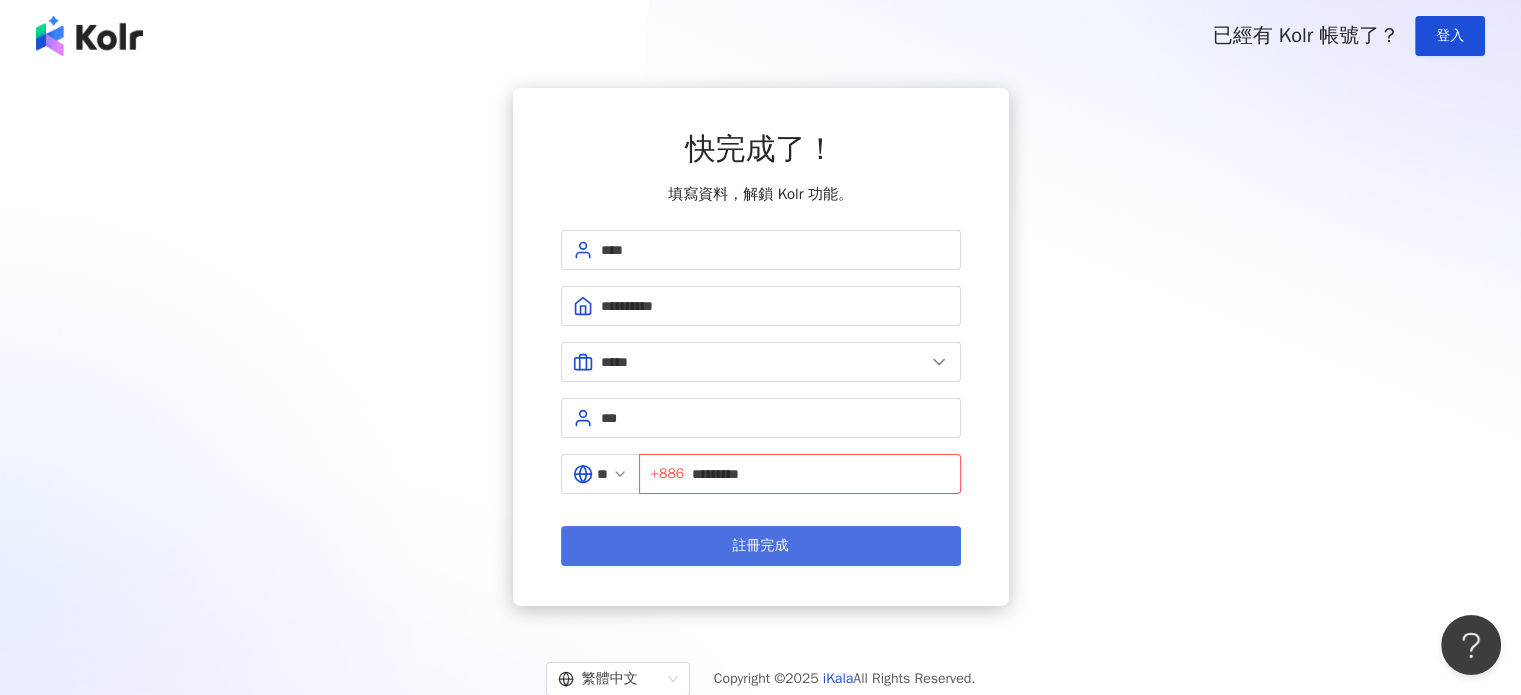 click on "註冊完成" at bounding box center (761, 546) 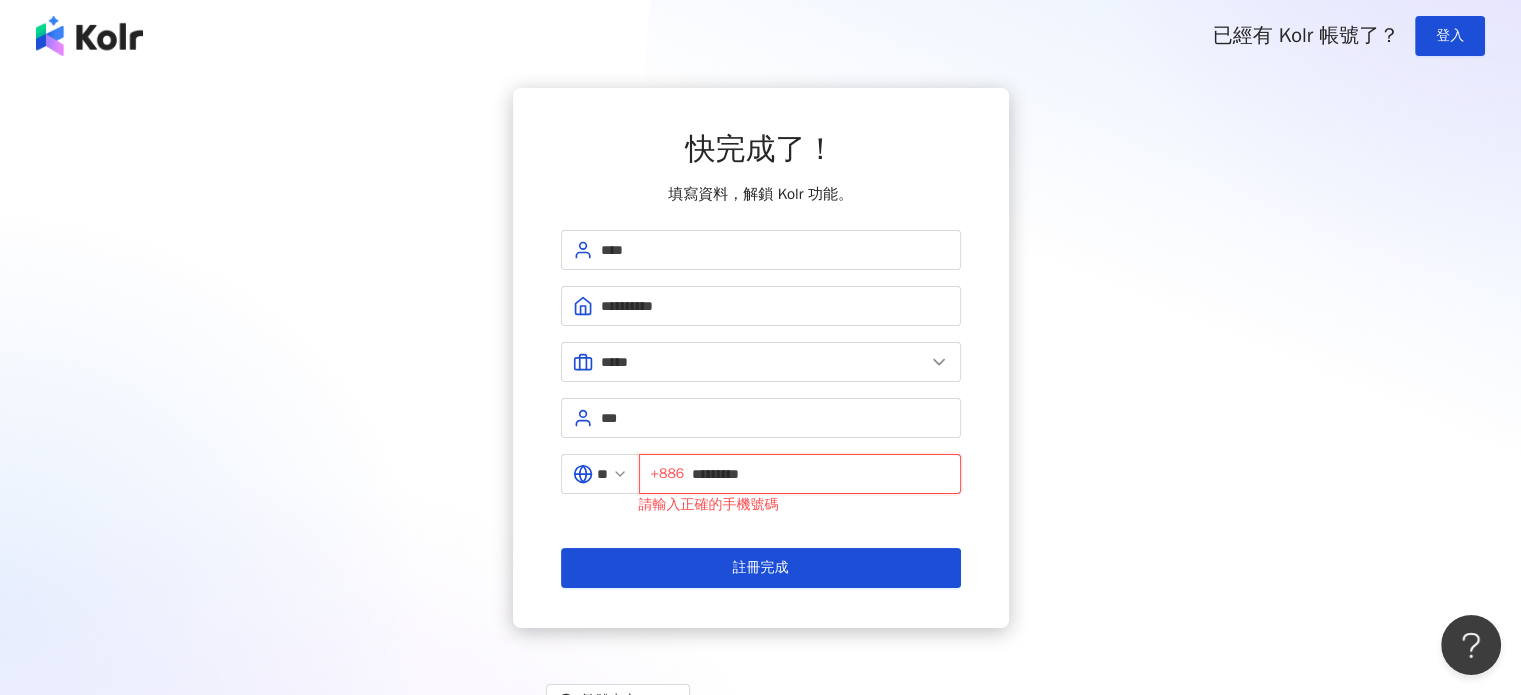 click on "*********" at bounding box center [820, 474] 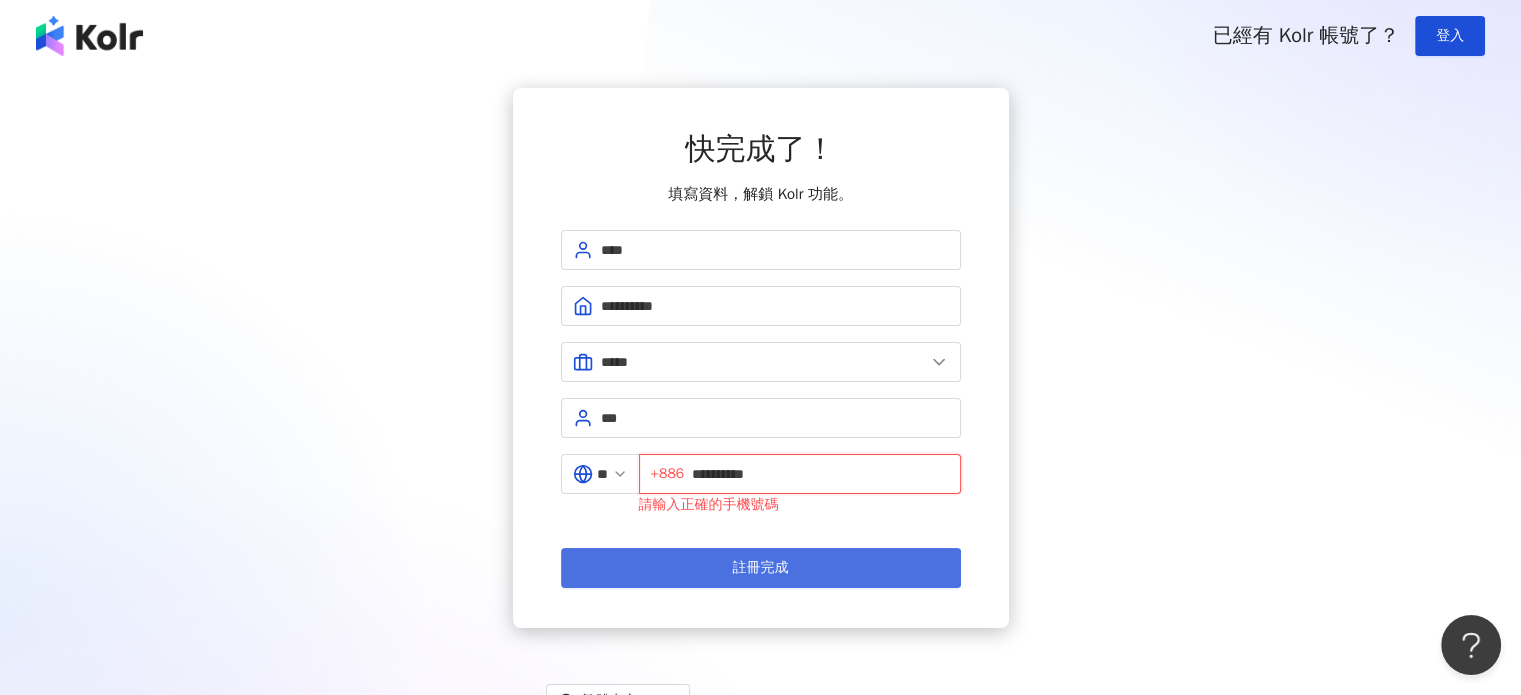 type on "**********" 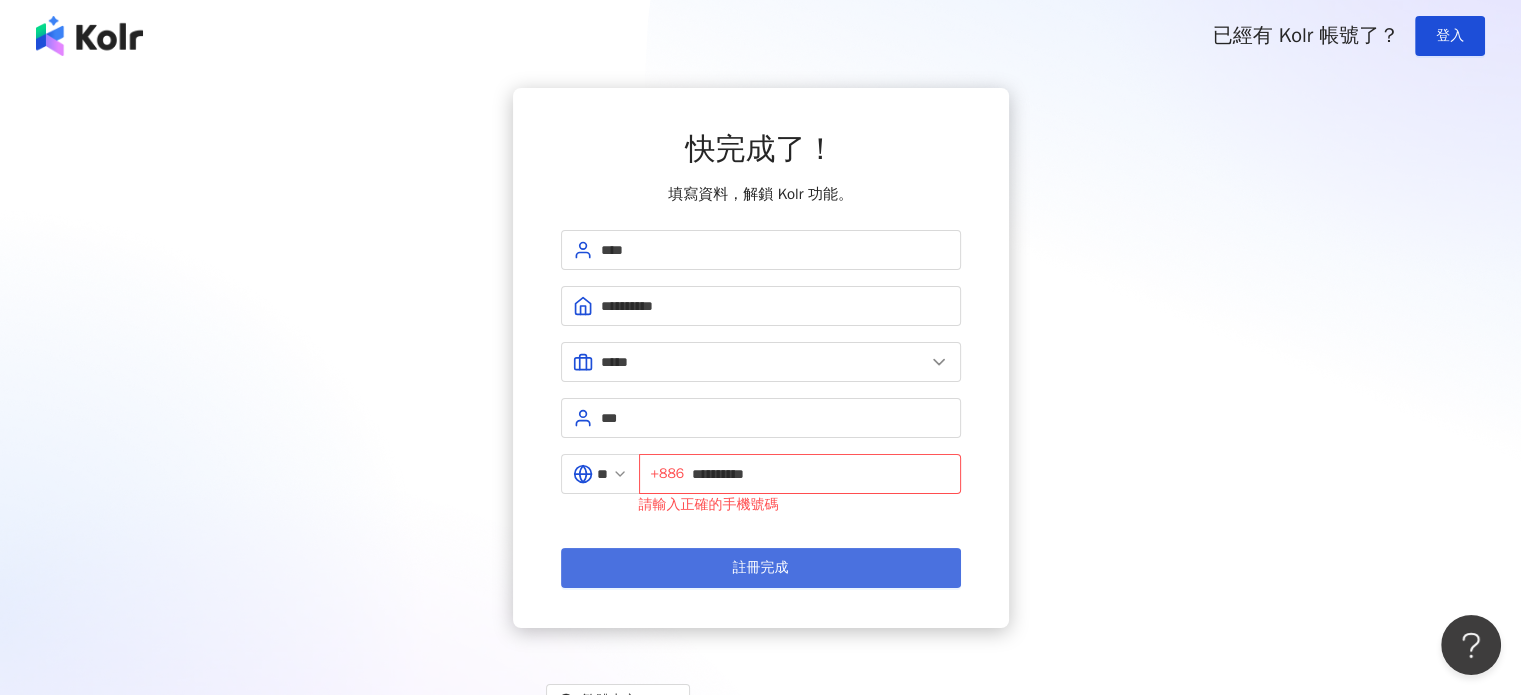 click on "註冊完成" at bounding box center [761, 568] 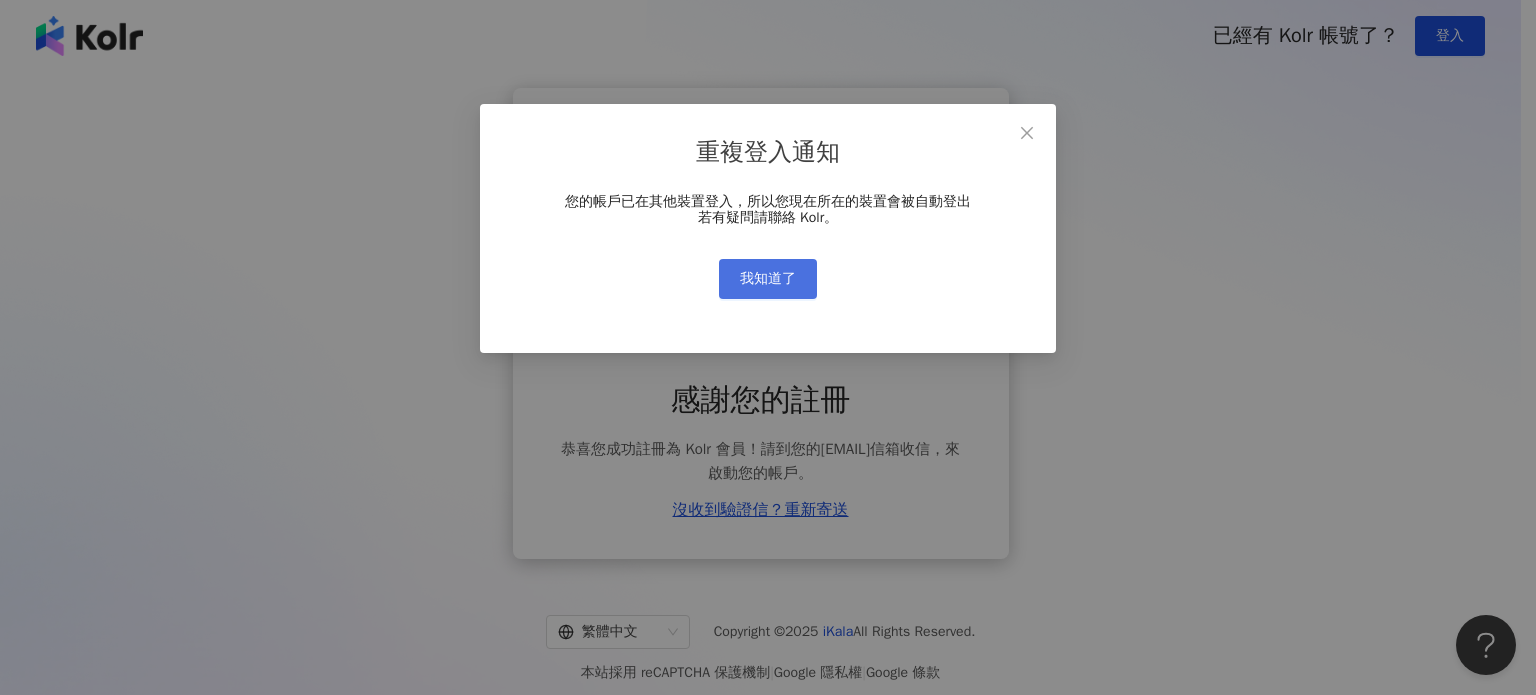 click on "我知道了" at bounding box center [768, 279] 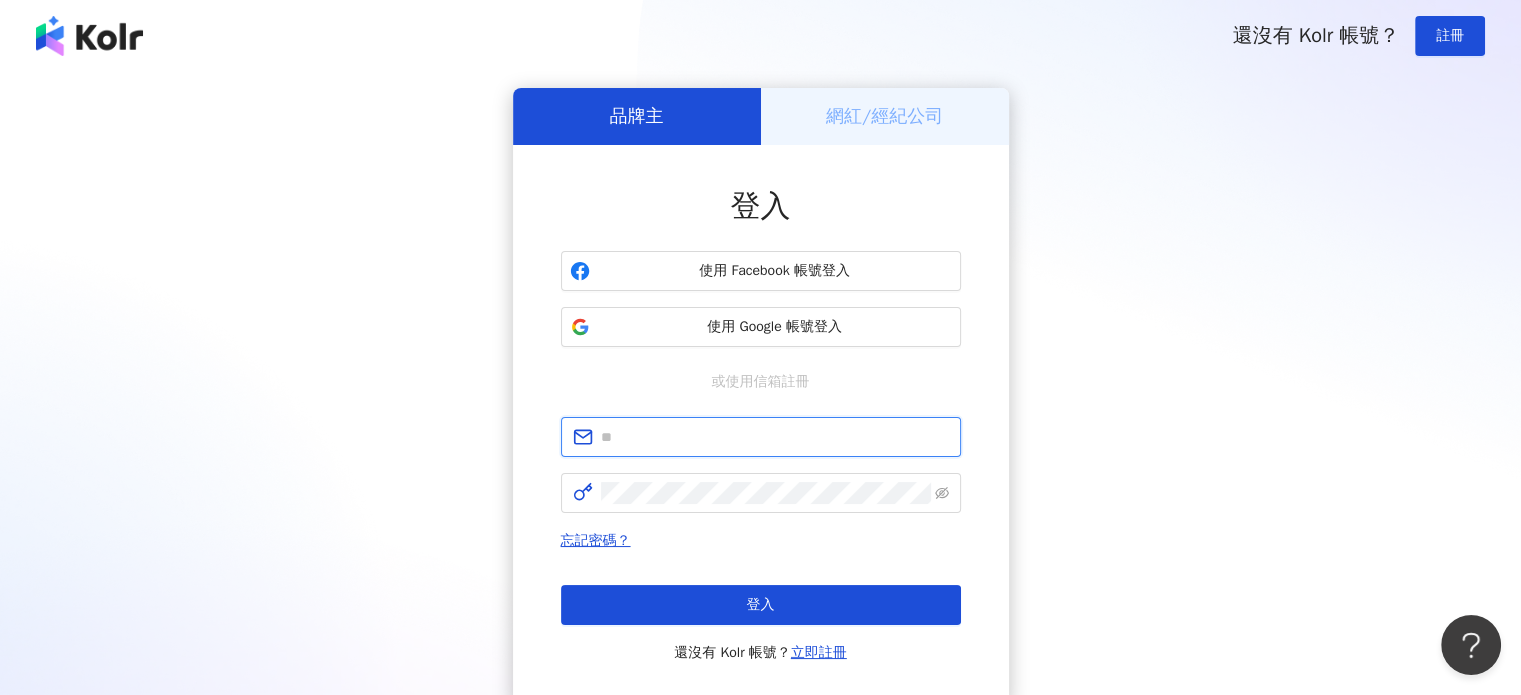 click at bounding box center (775, 437) 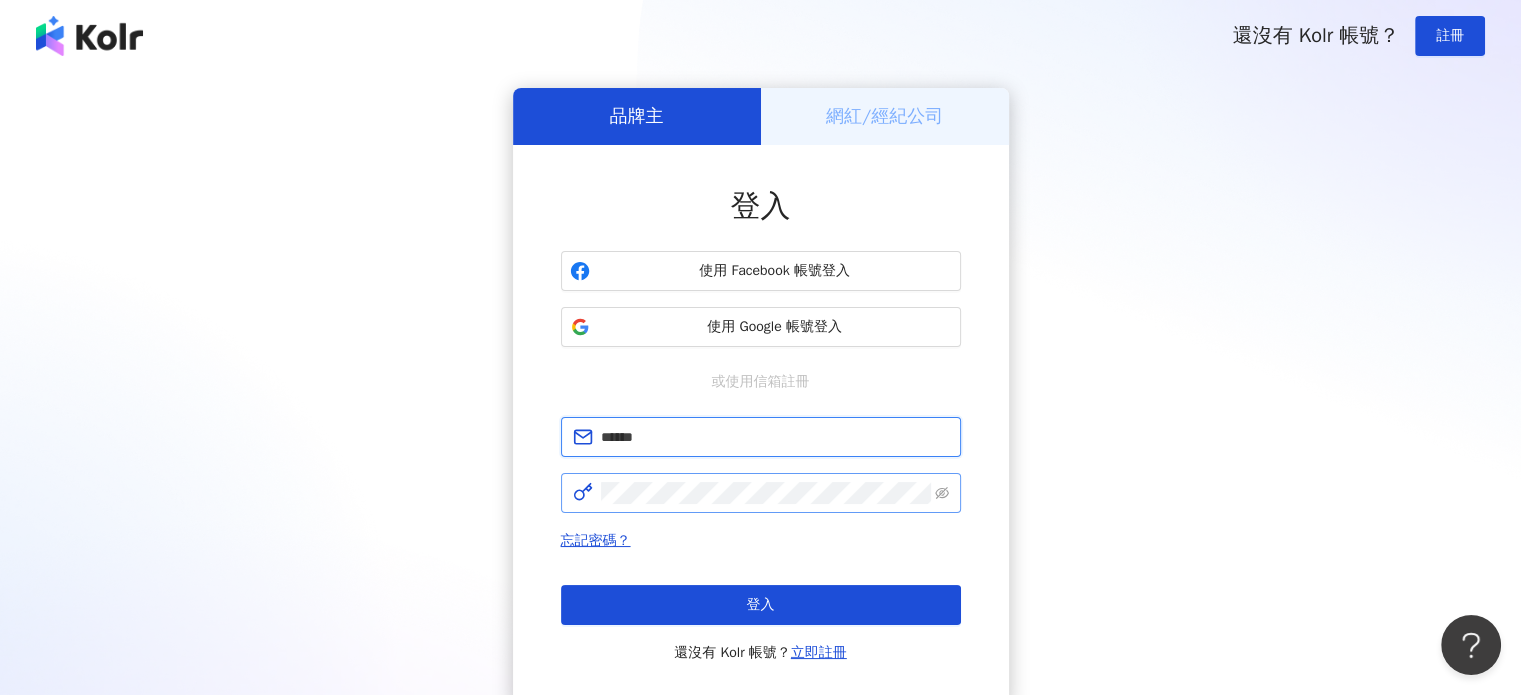 type on "**********" 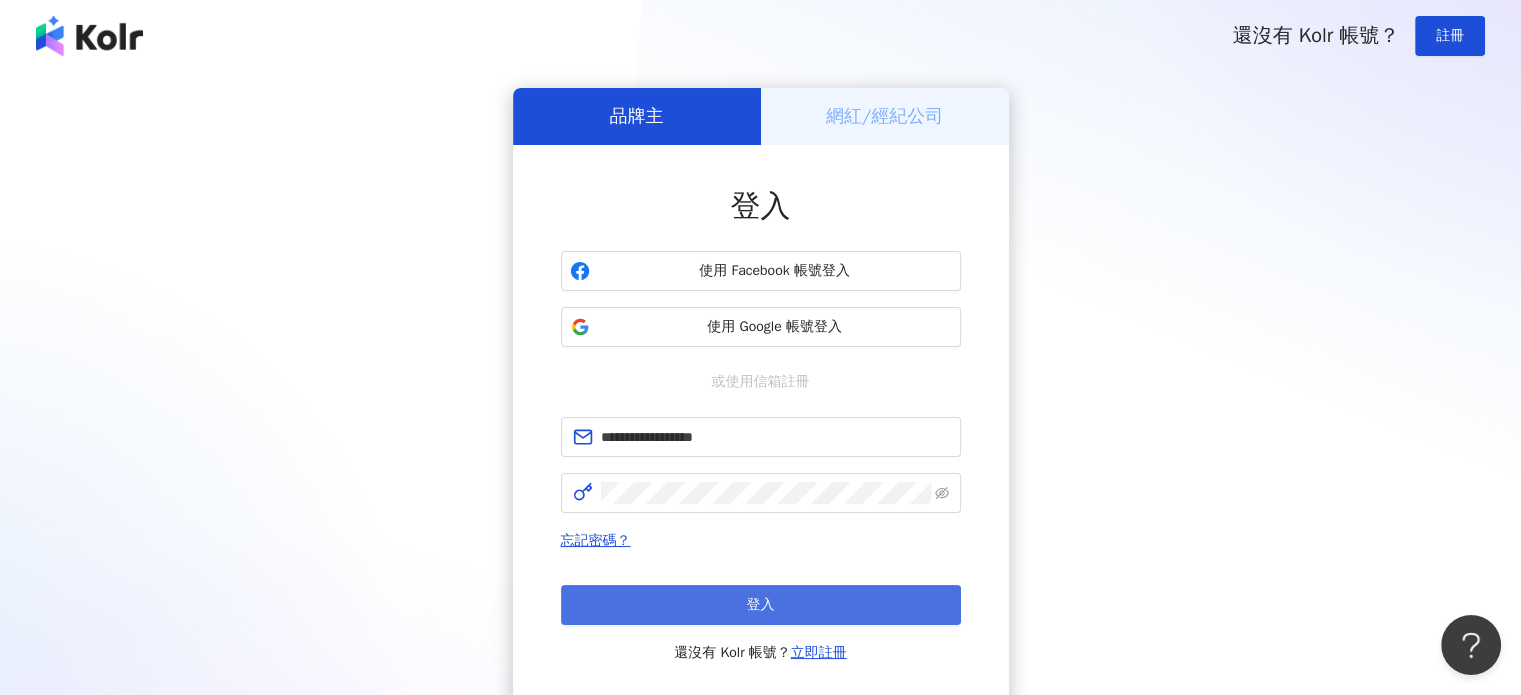 click on "登入" at bounding box center (761, 605) 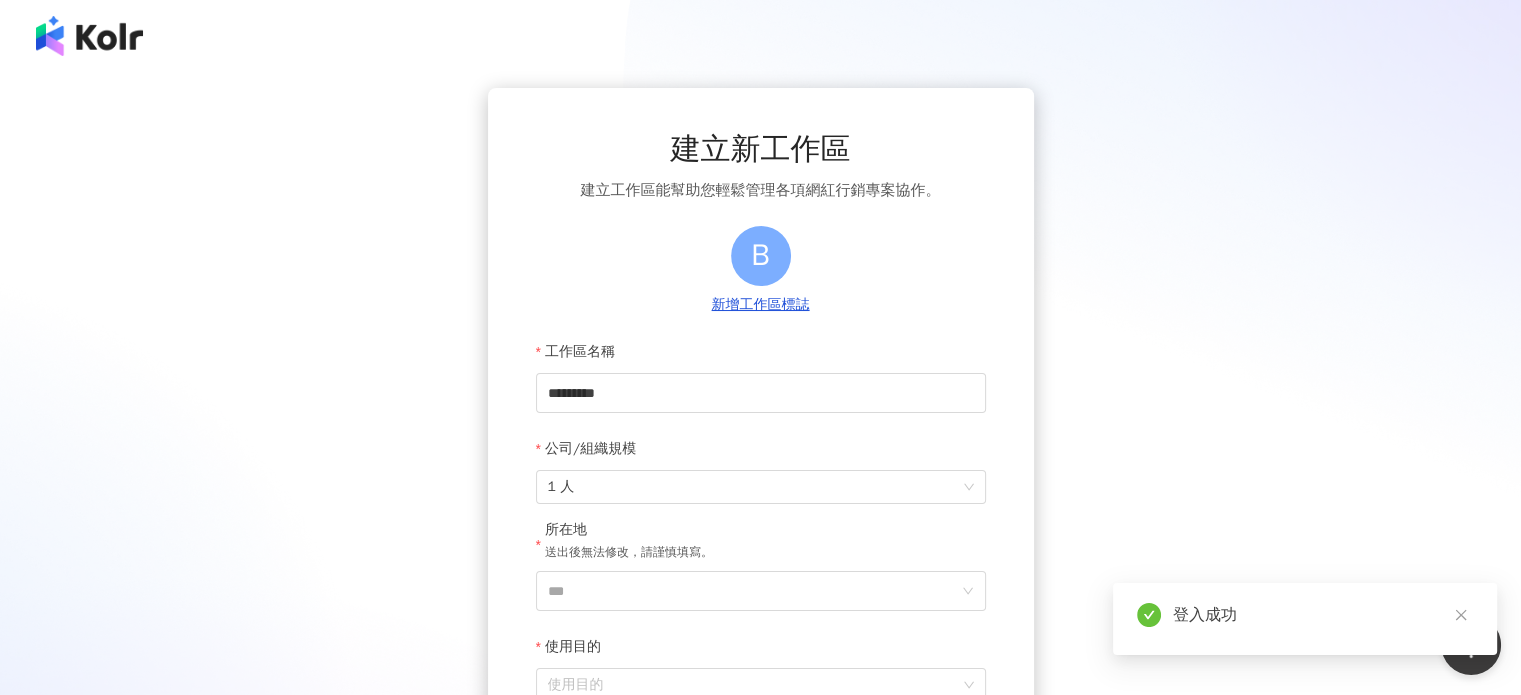 scroll, scrollTop: 156, scrollLeft: 0, axis: vertical 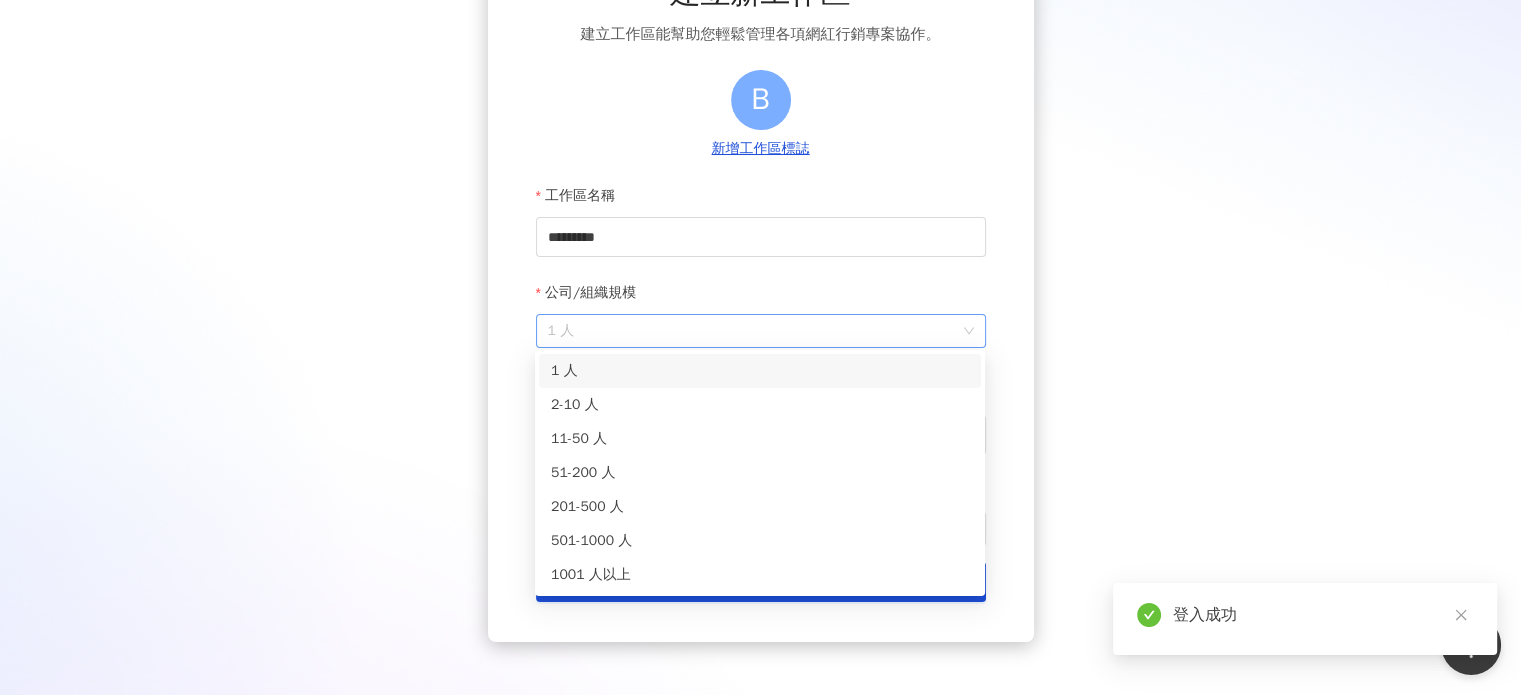 click on "1 人" at bounding box center [761, 331] 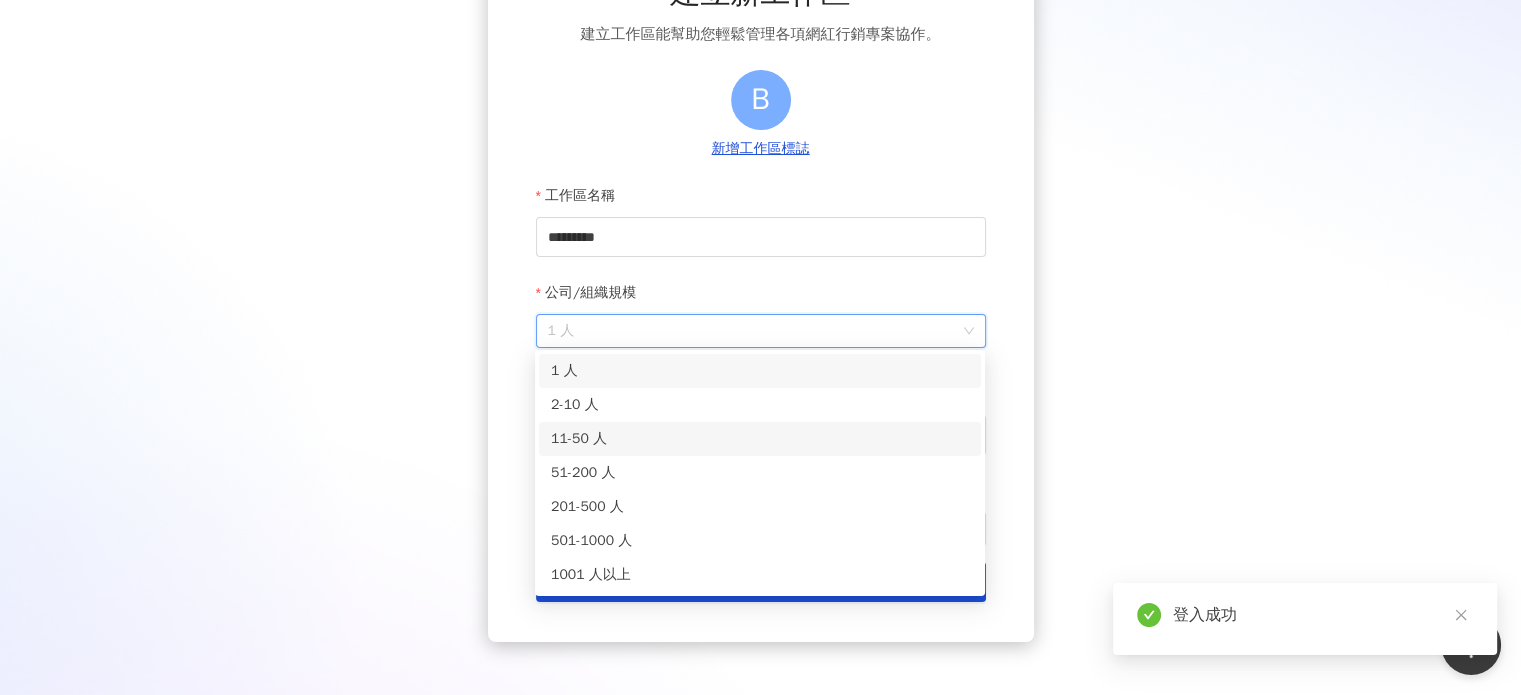 click on "11-50 人" at bounding box center [760, 439] 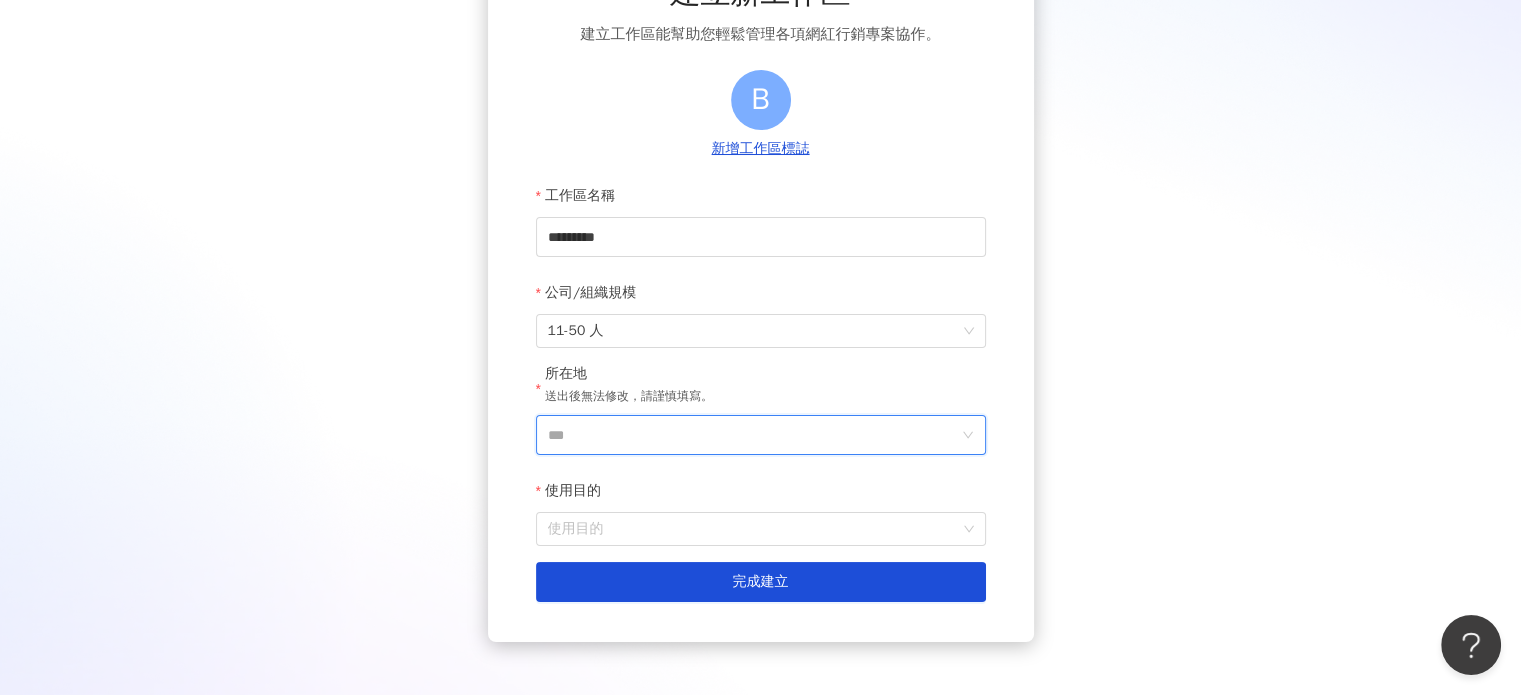 click on "***" at bounding box center (753, 435) 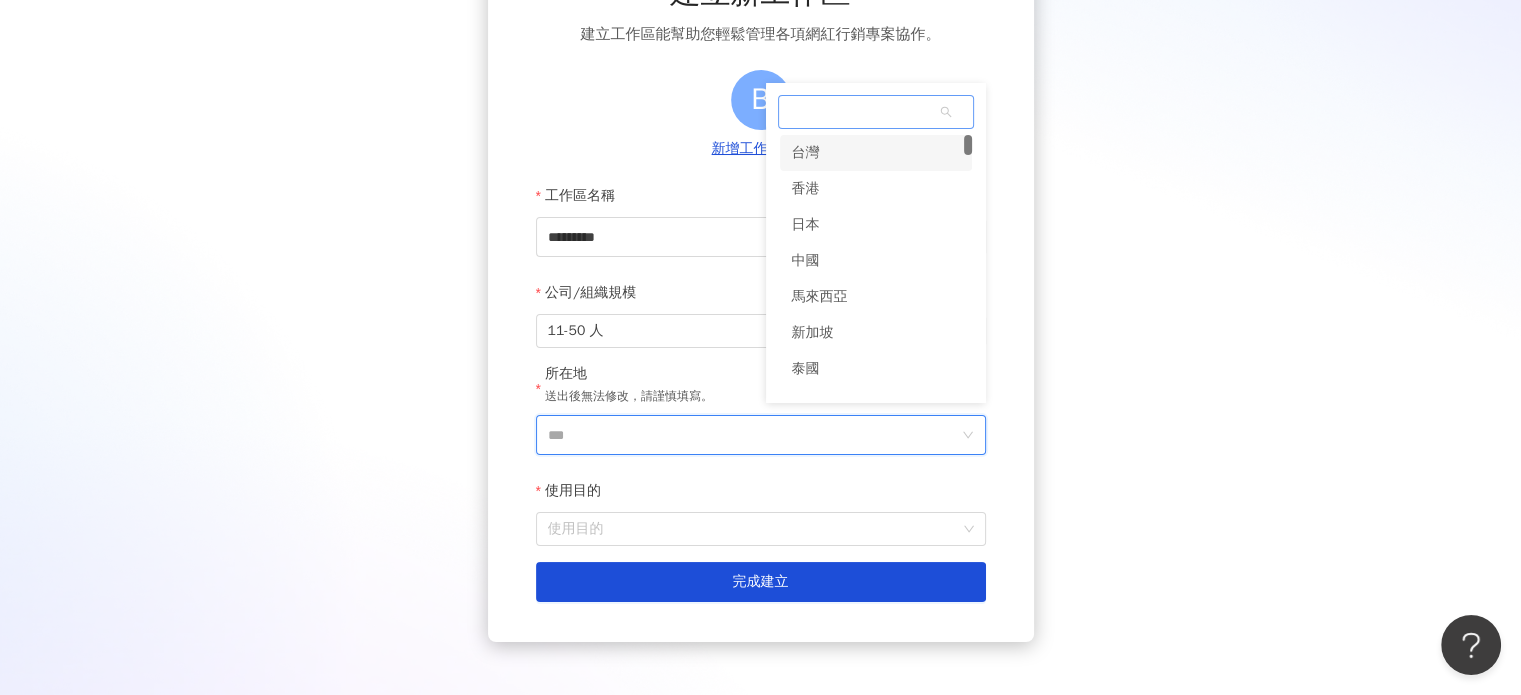 click on "台灣" at bounding box center (876, 153) 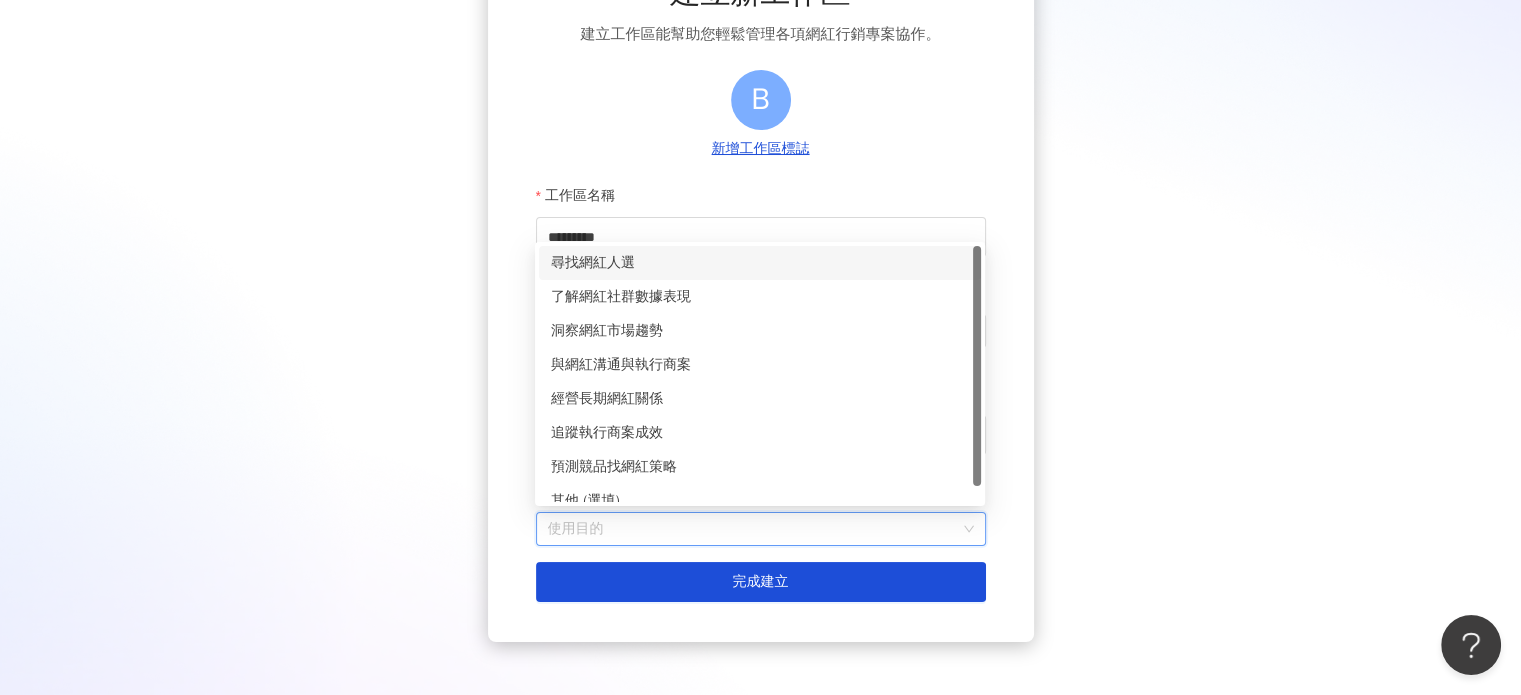 click on "使用目的" at bounding box center [761, 529] 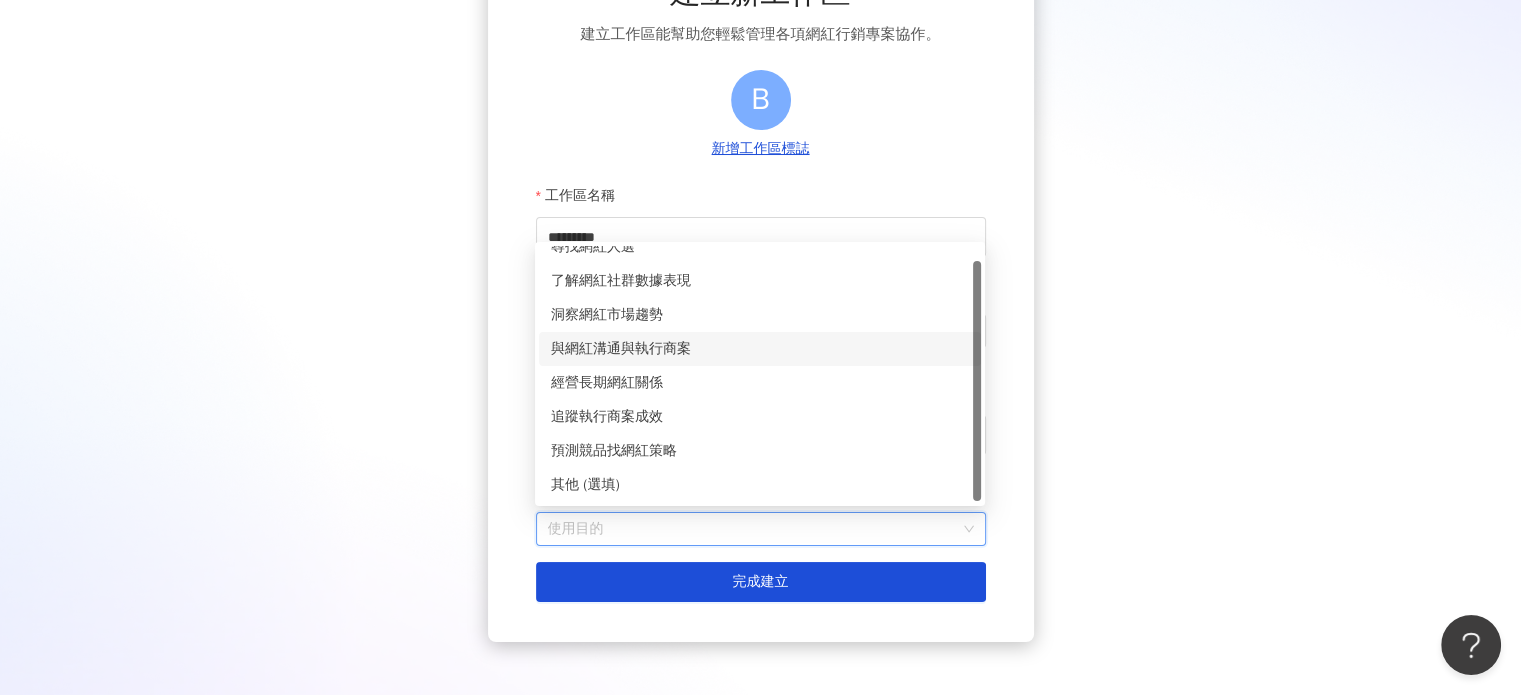 scroll, scrollTop: 0, scrollLeft: 0, axis: both 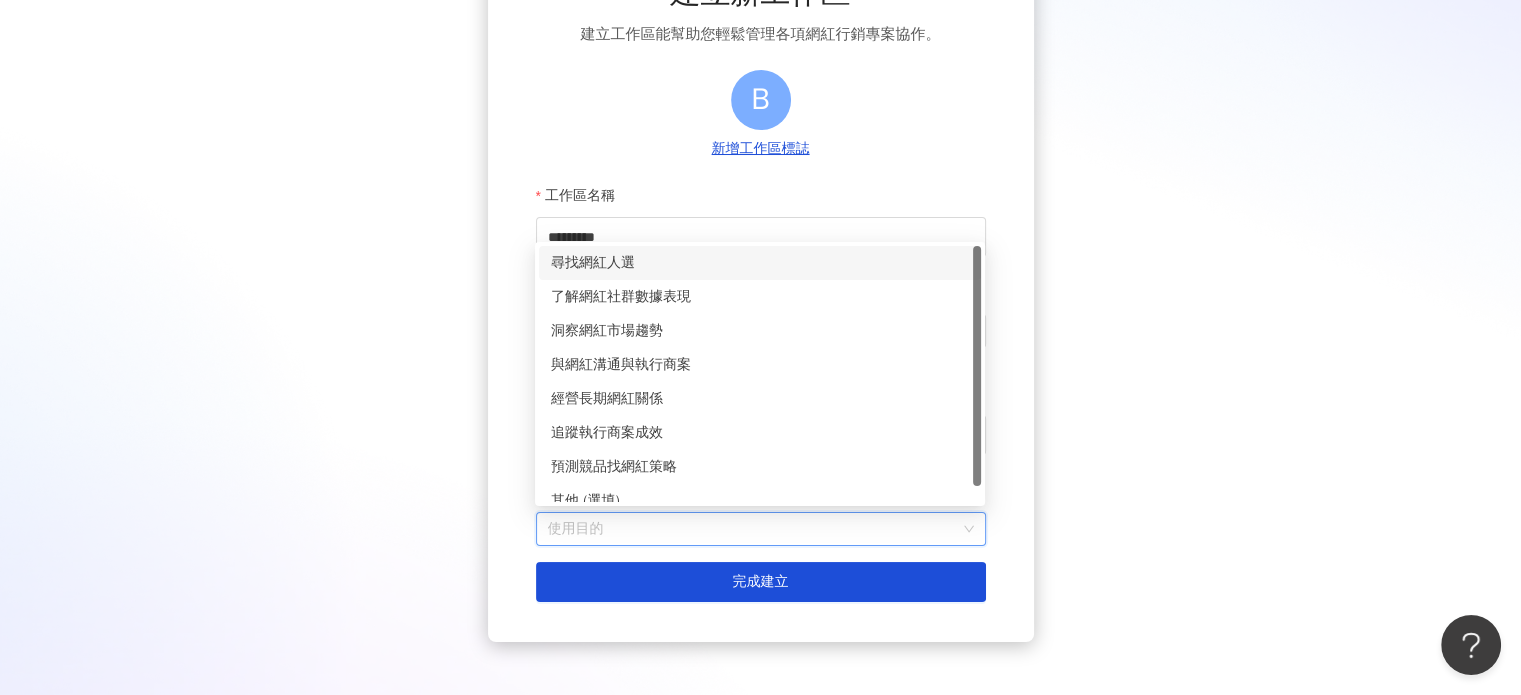 click on "尋找網紅人選" at bounding box center [760, 263] 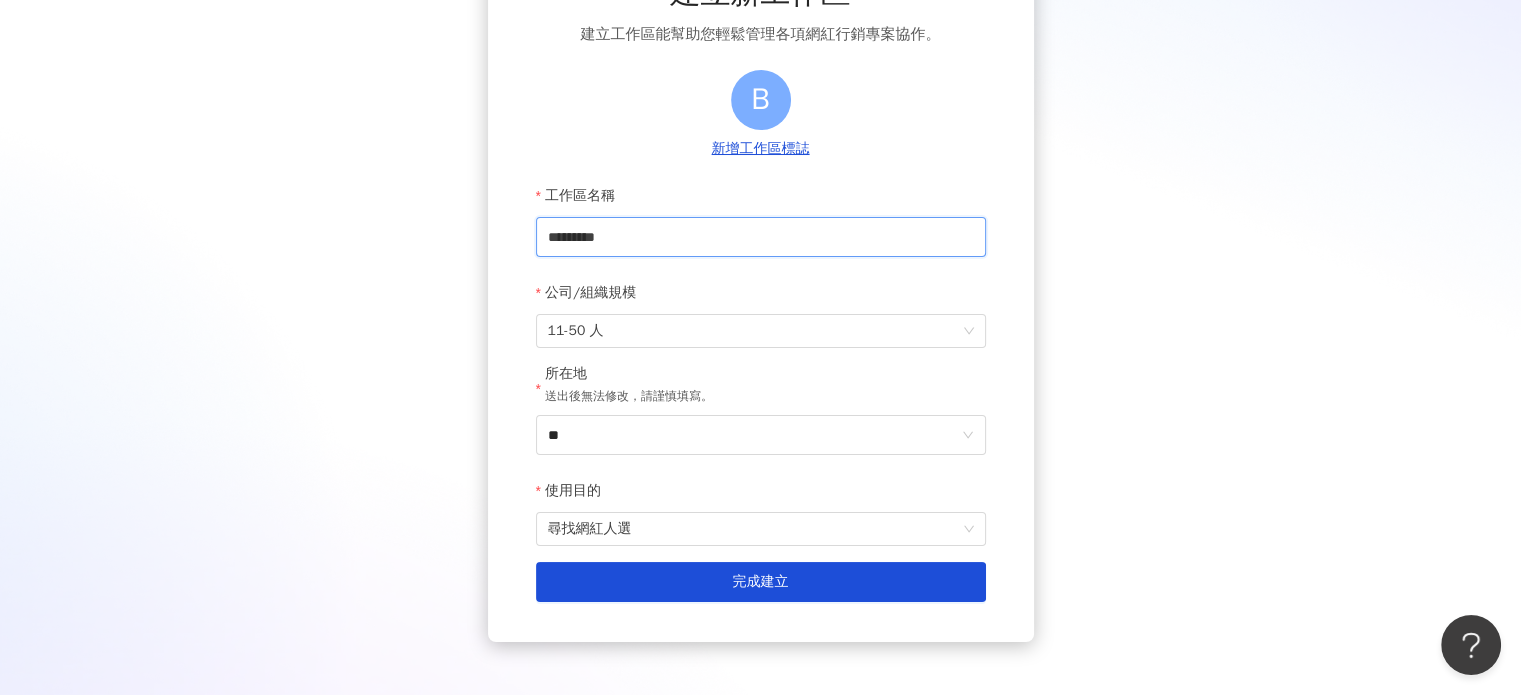 click on "*********" at bounding box center (761, 237) 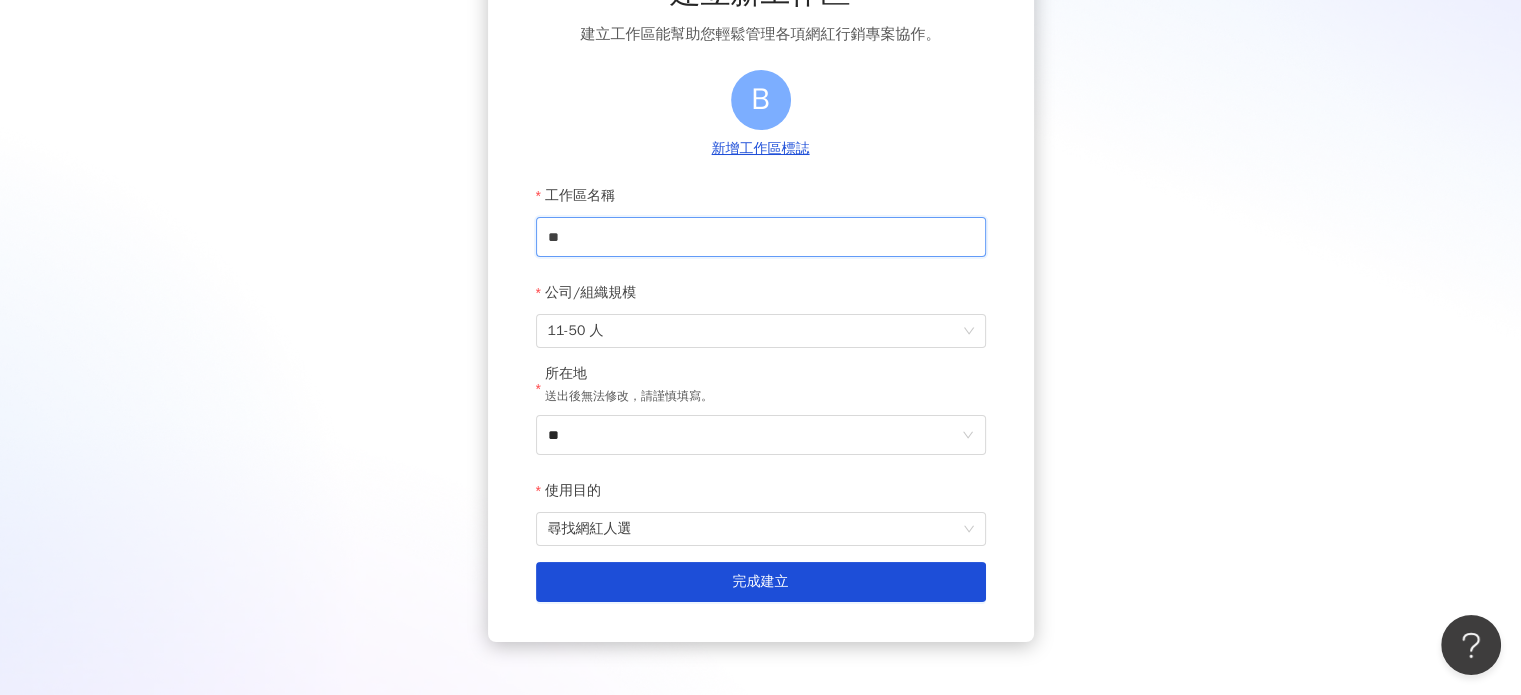 type on "*" 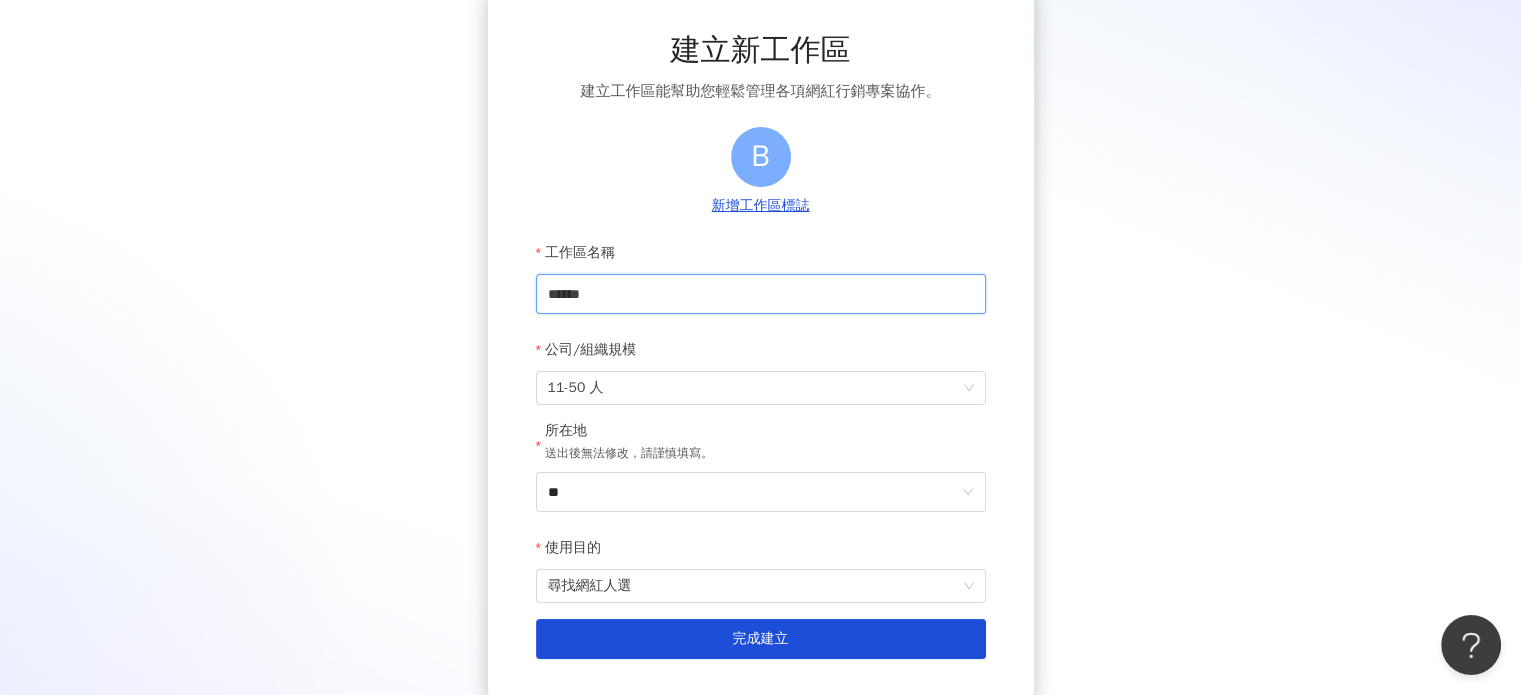 scroll, scrollTop: 124, scrollLeft: 0, axis: vertical 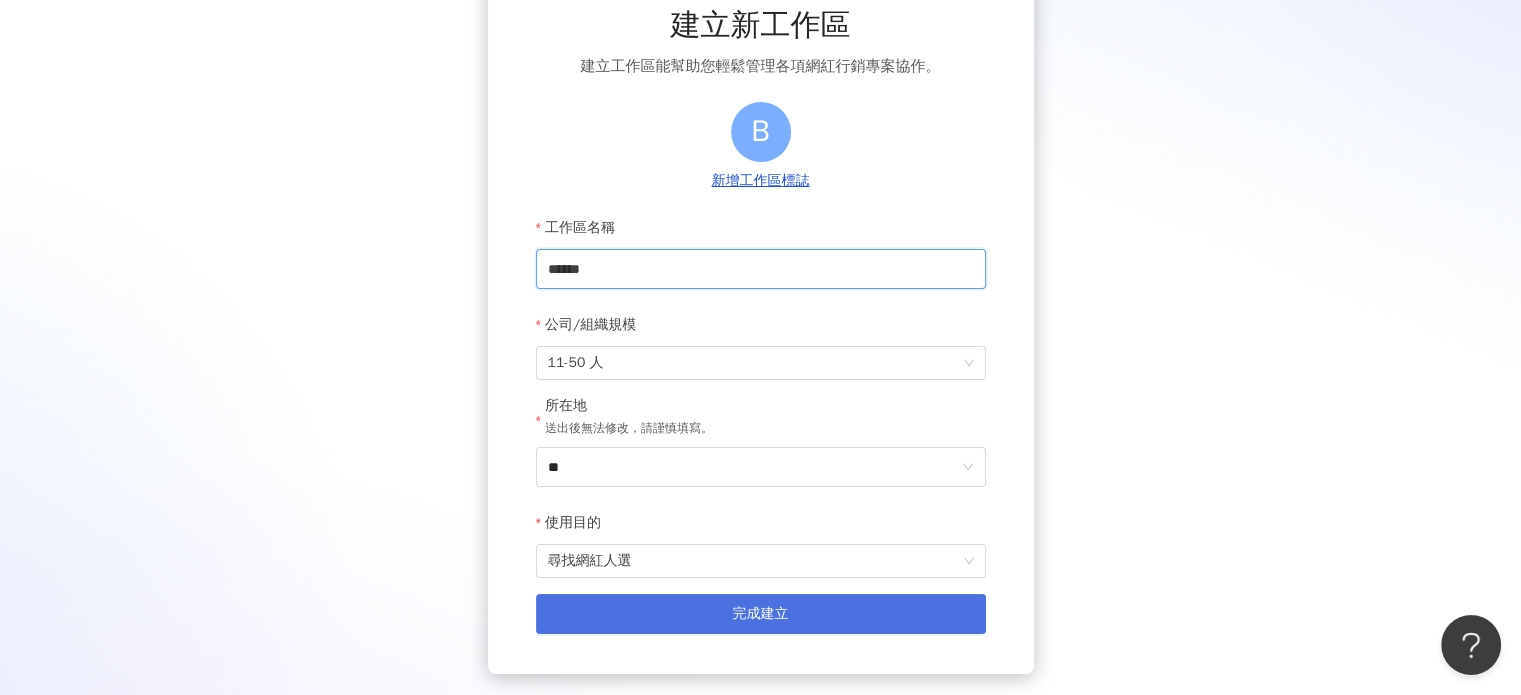 type on "******" 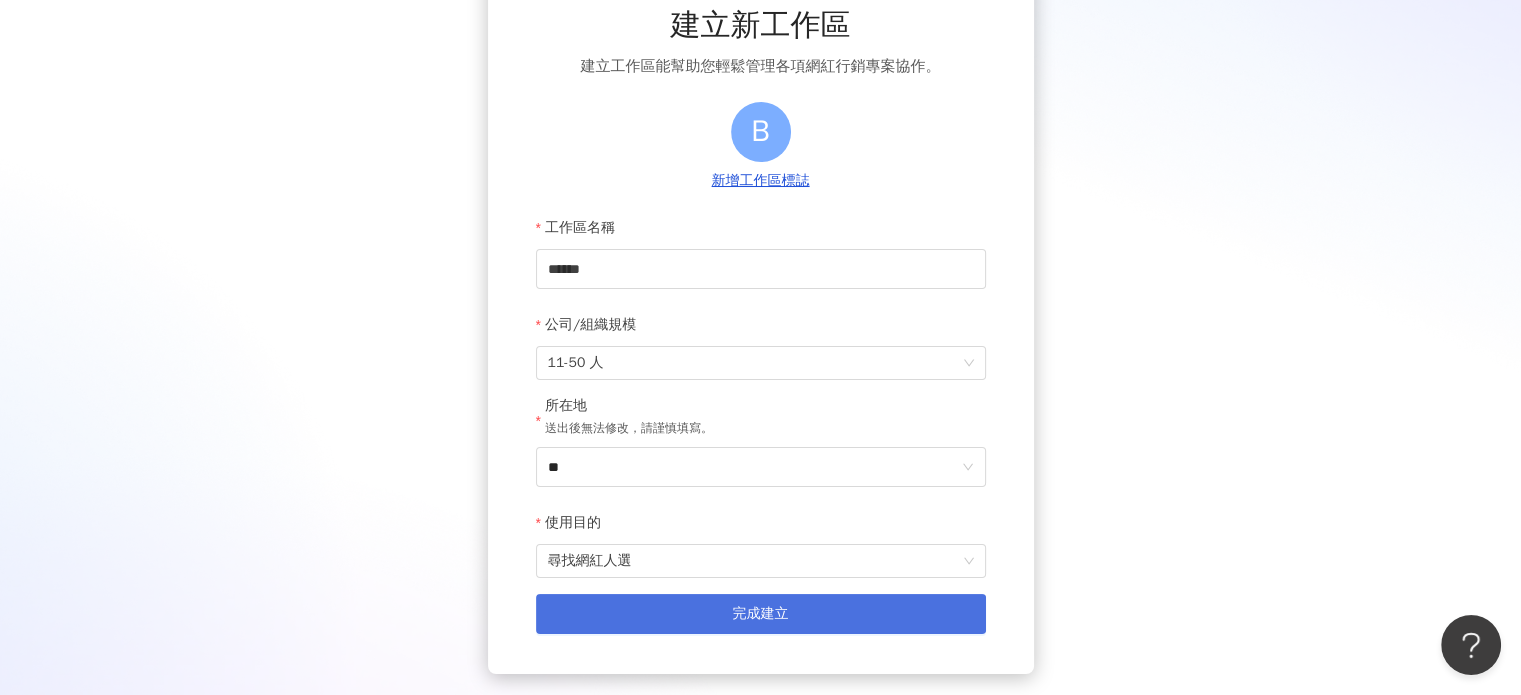 click on "完成建立" at bounding box center [761, 614] 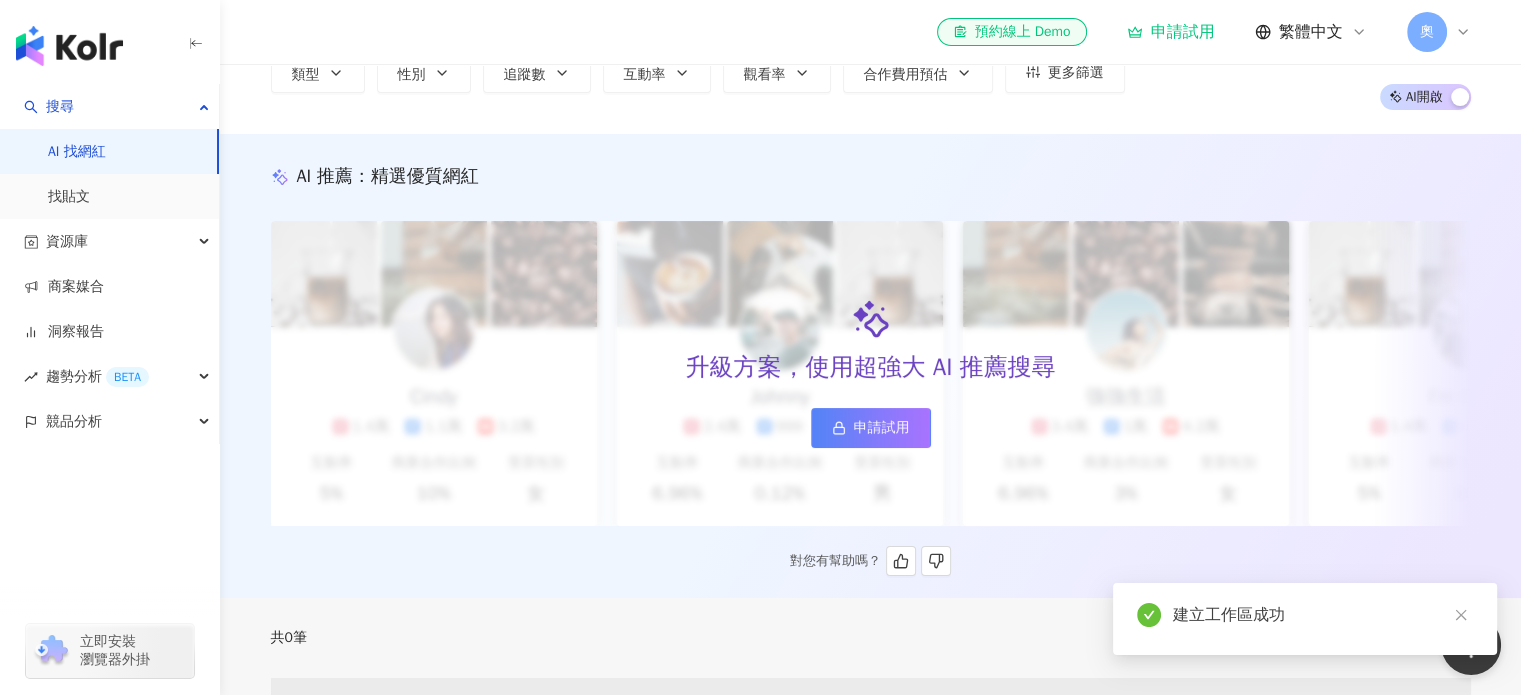 scroll, scrollTop: 0, scrollLeft: 0, axis: both 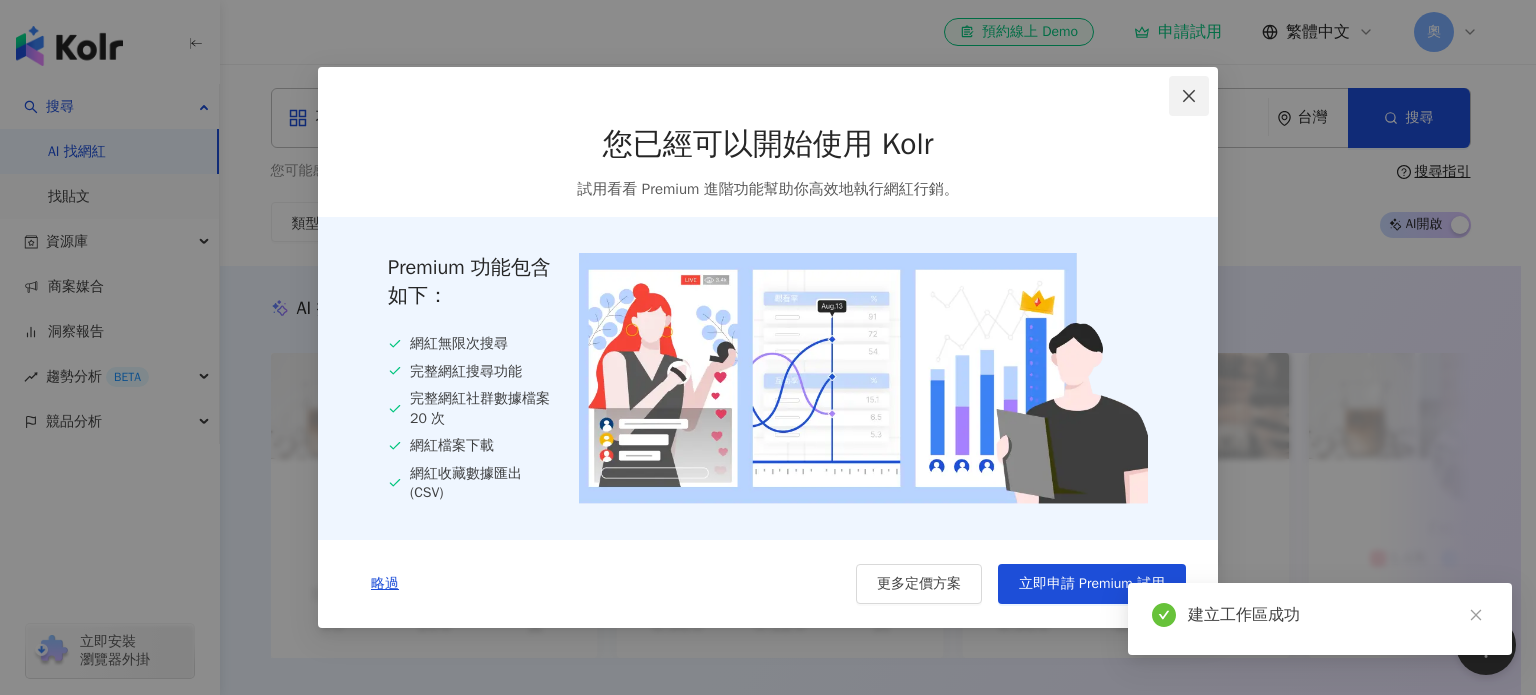 click 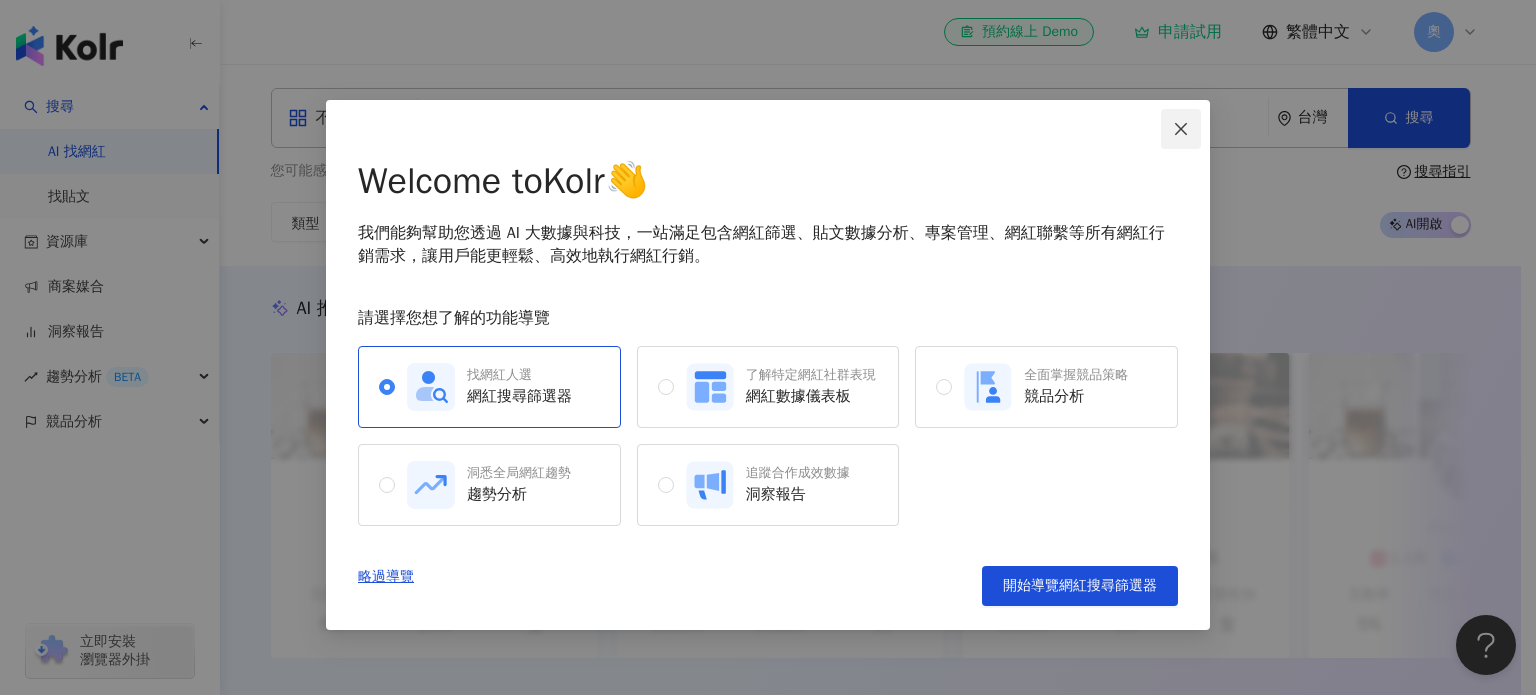 click 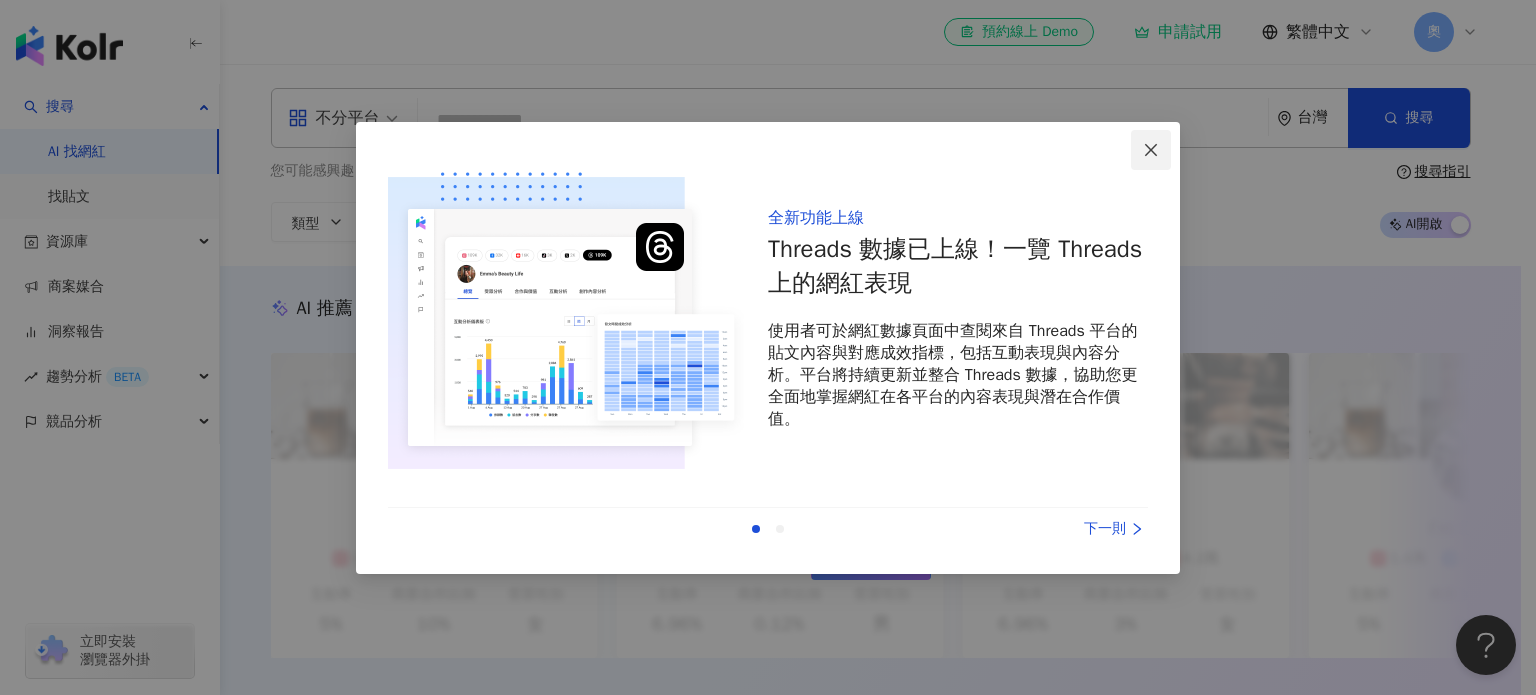 click 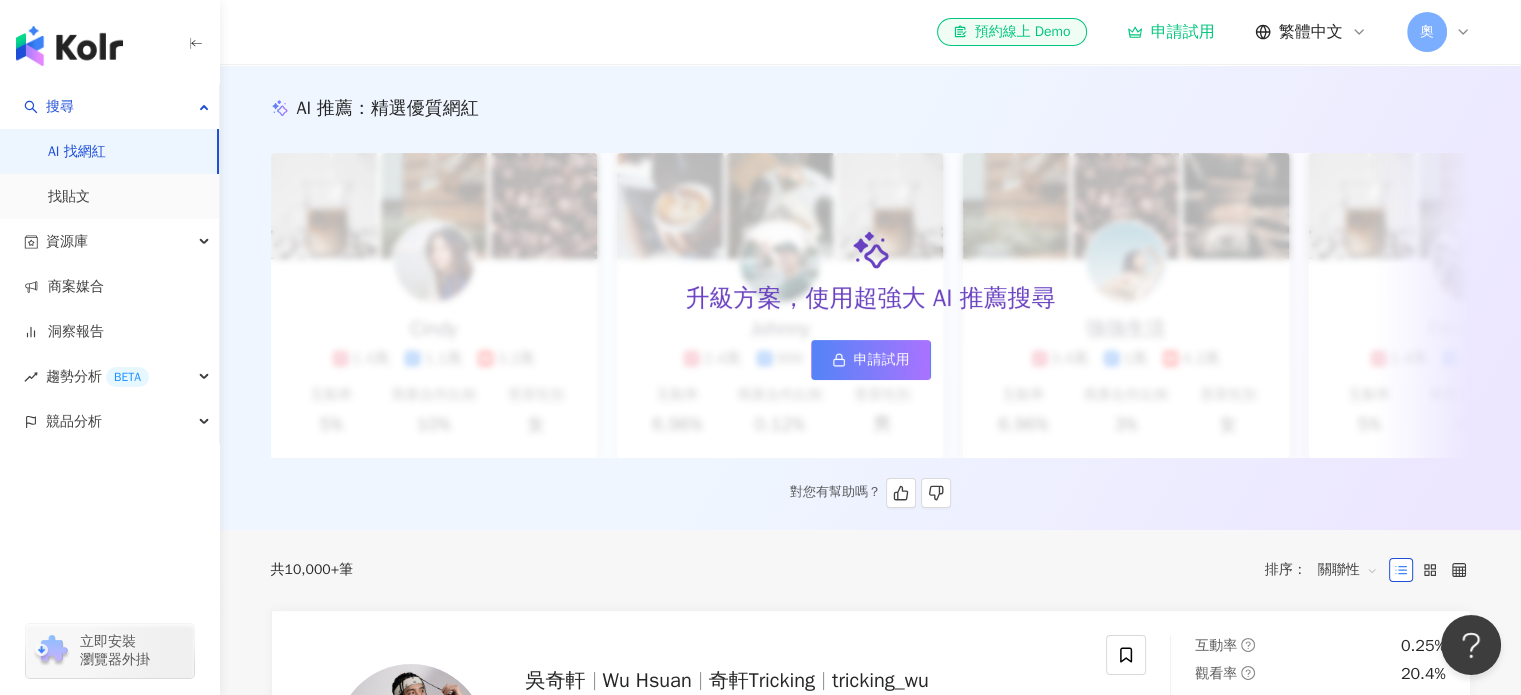scroll, scrollTop: 0, scrollLeft: 0, axis: both 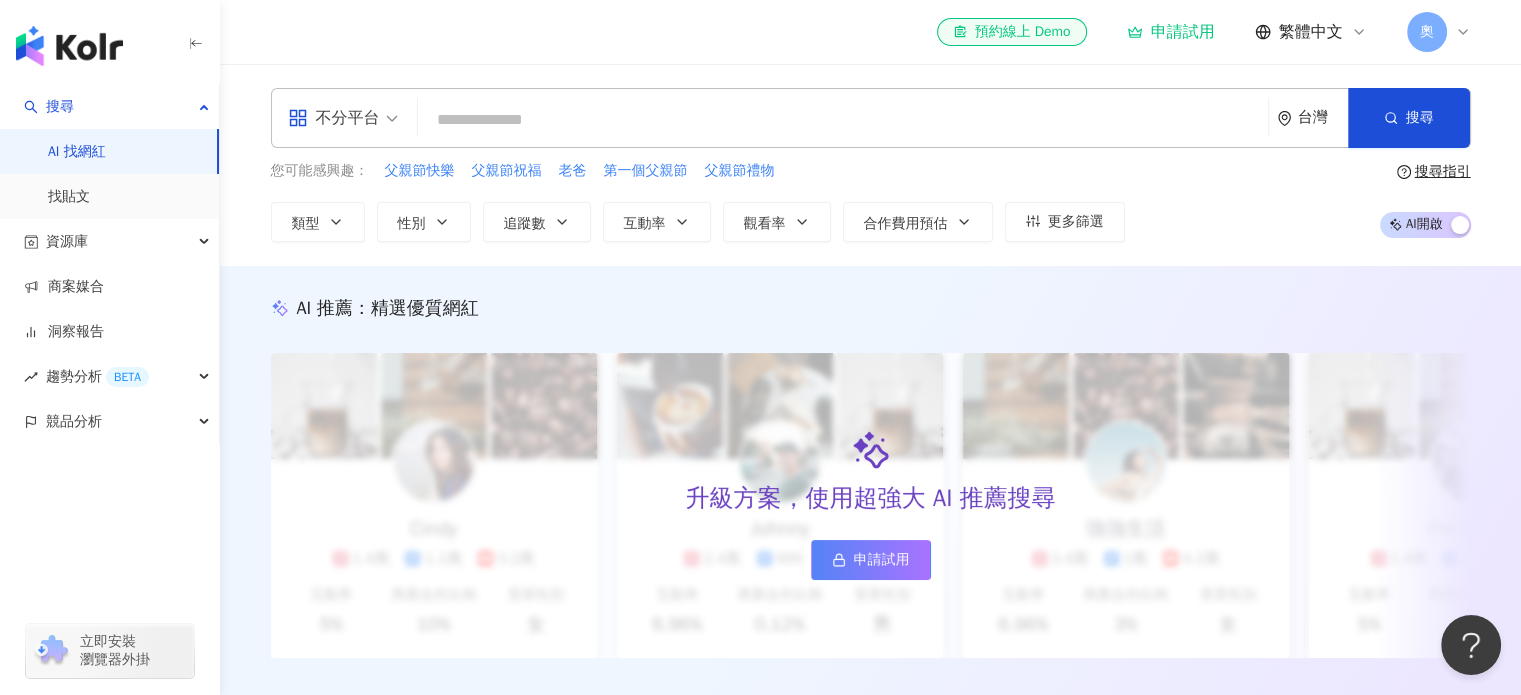 click 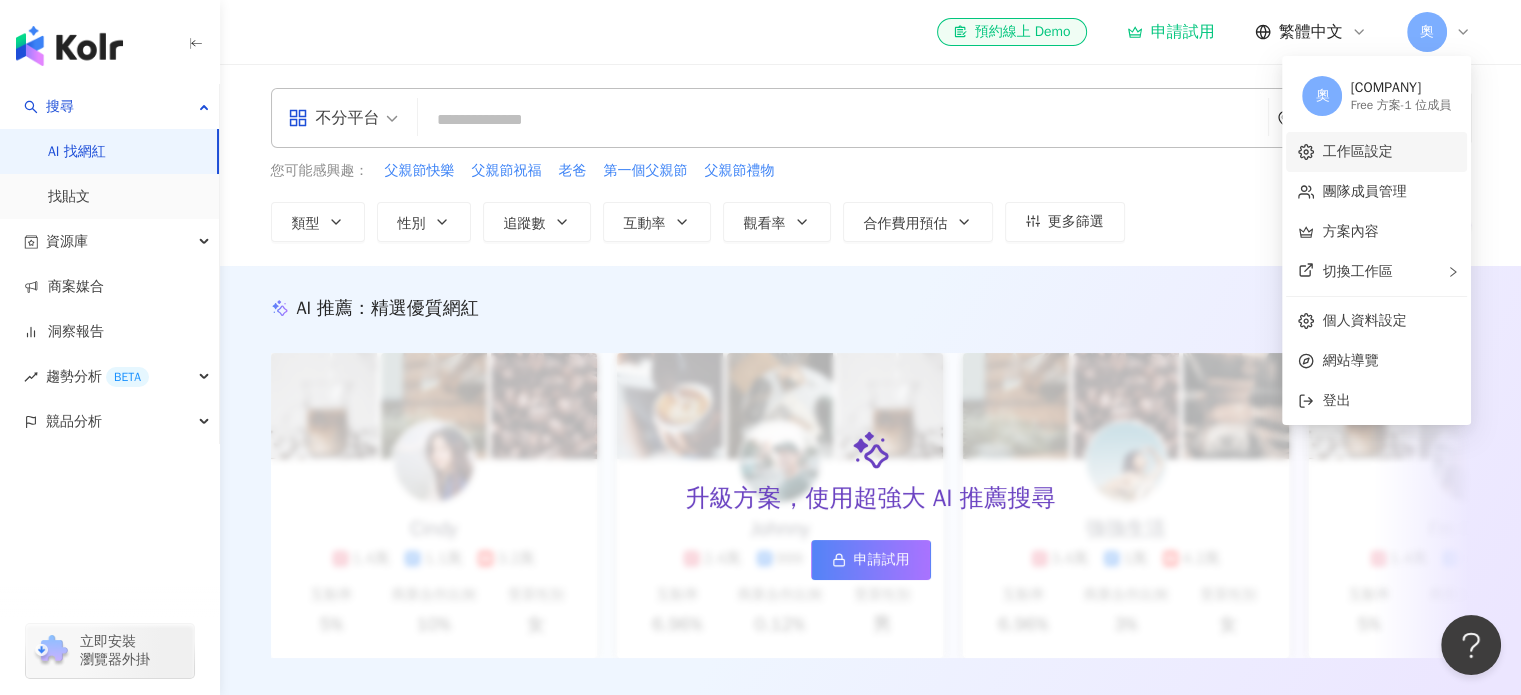 click on "工作區設定" at bounding box center (1357, 151) 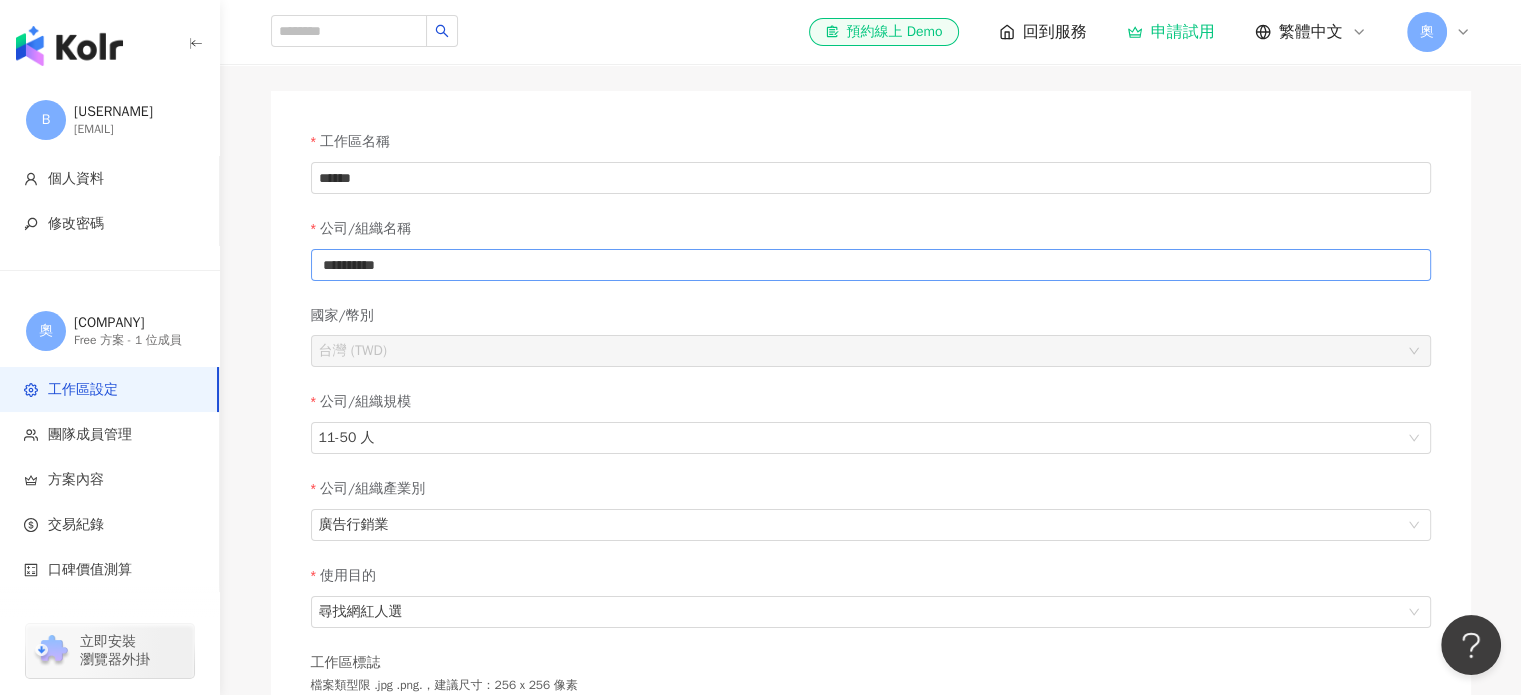 scroll, scrollTop: 0, scrollLeft: 0, axis: both 